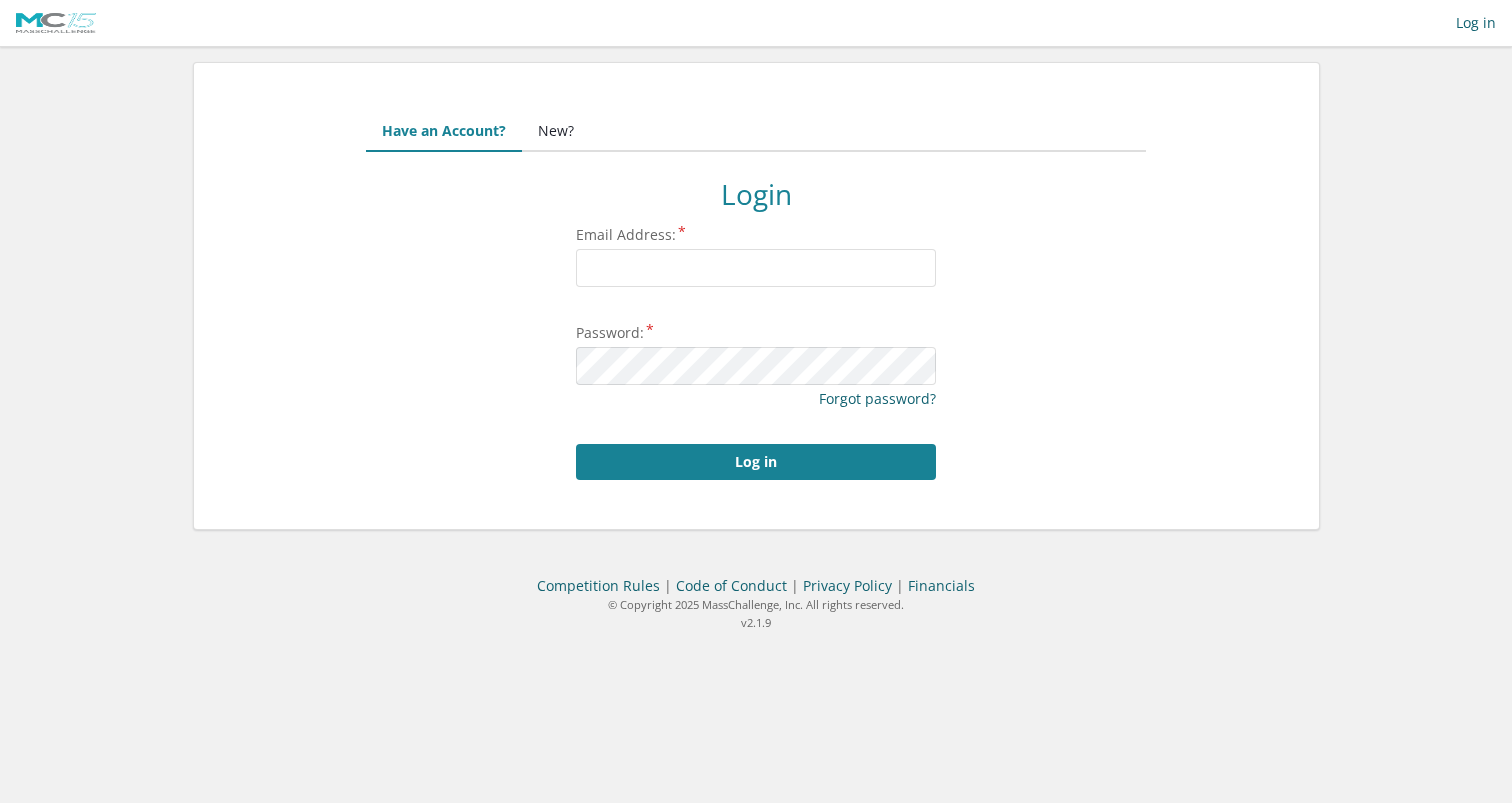 scroll, scrollTop: 0, scrollLeft: 0, axis: both 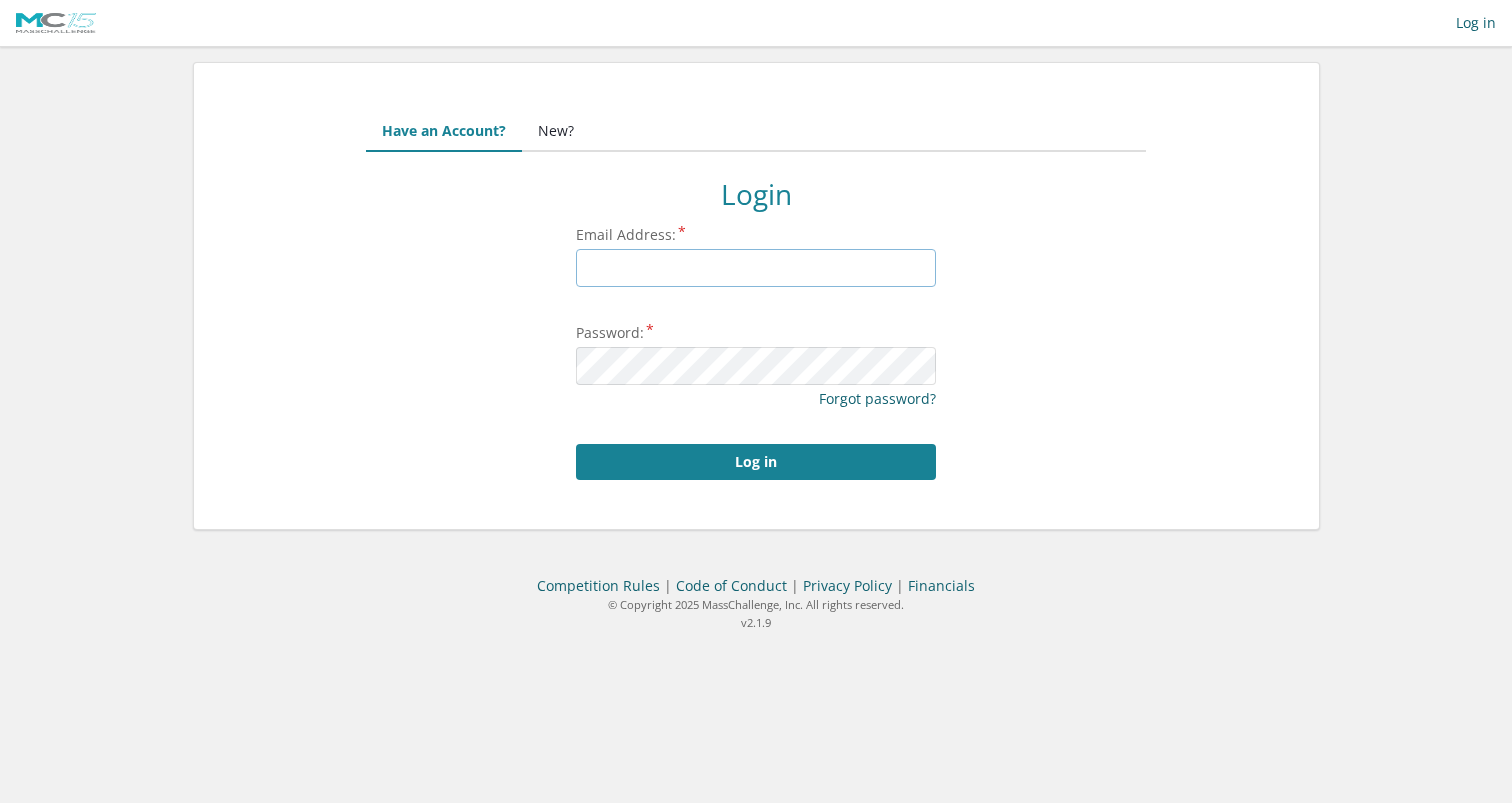 click on "Email Address:" at bounding box center [756, 268] 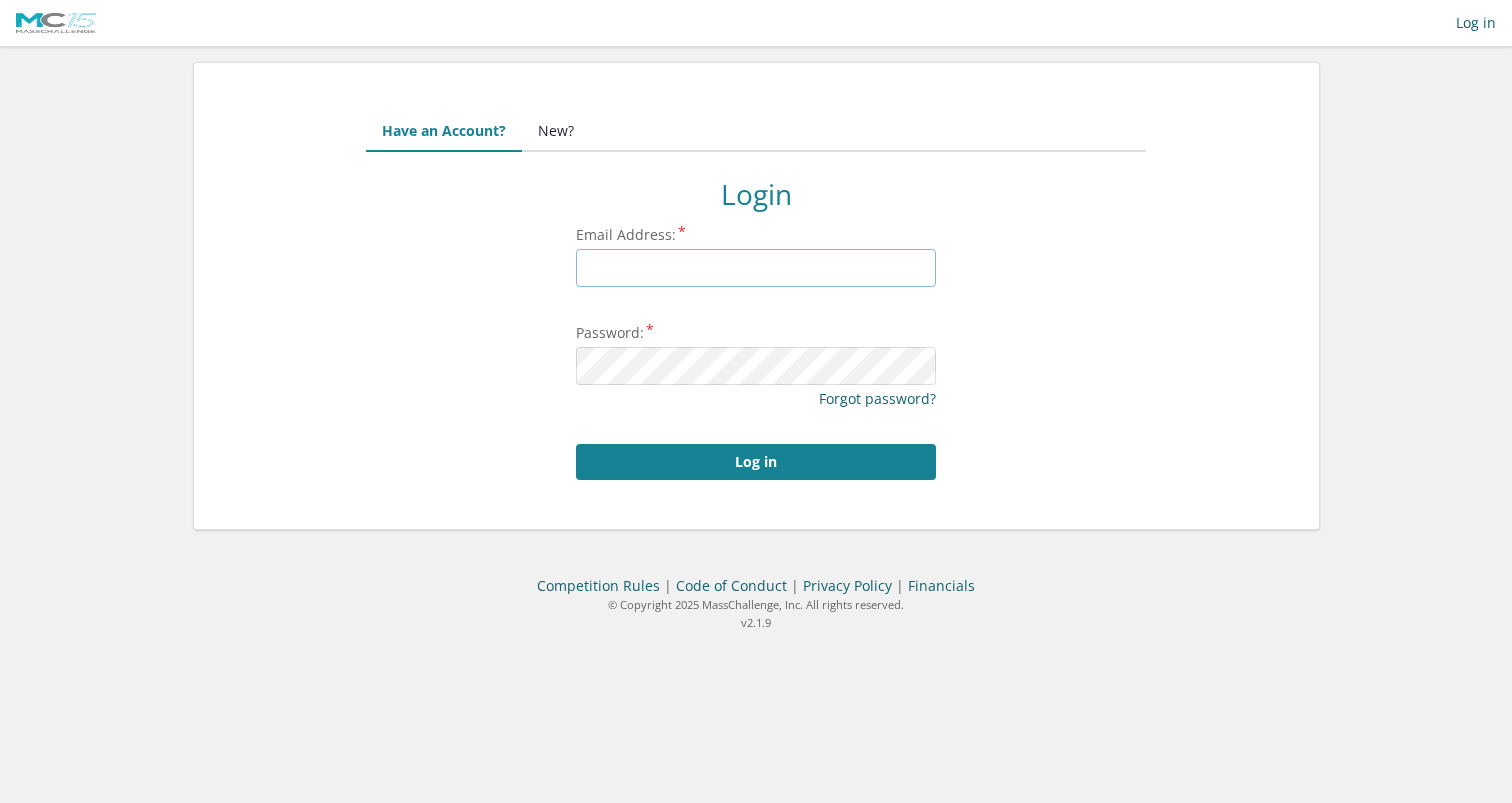 type on "[EMAIL]" 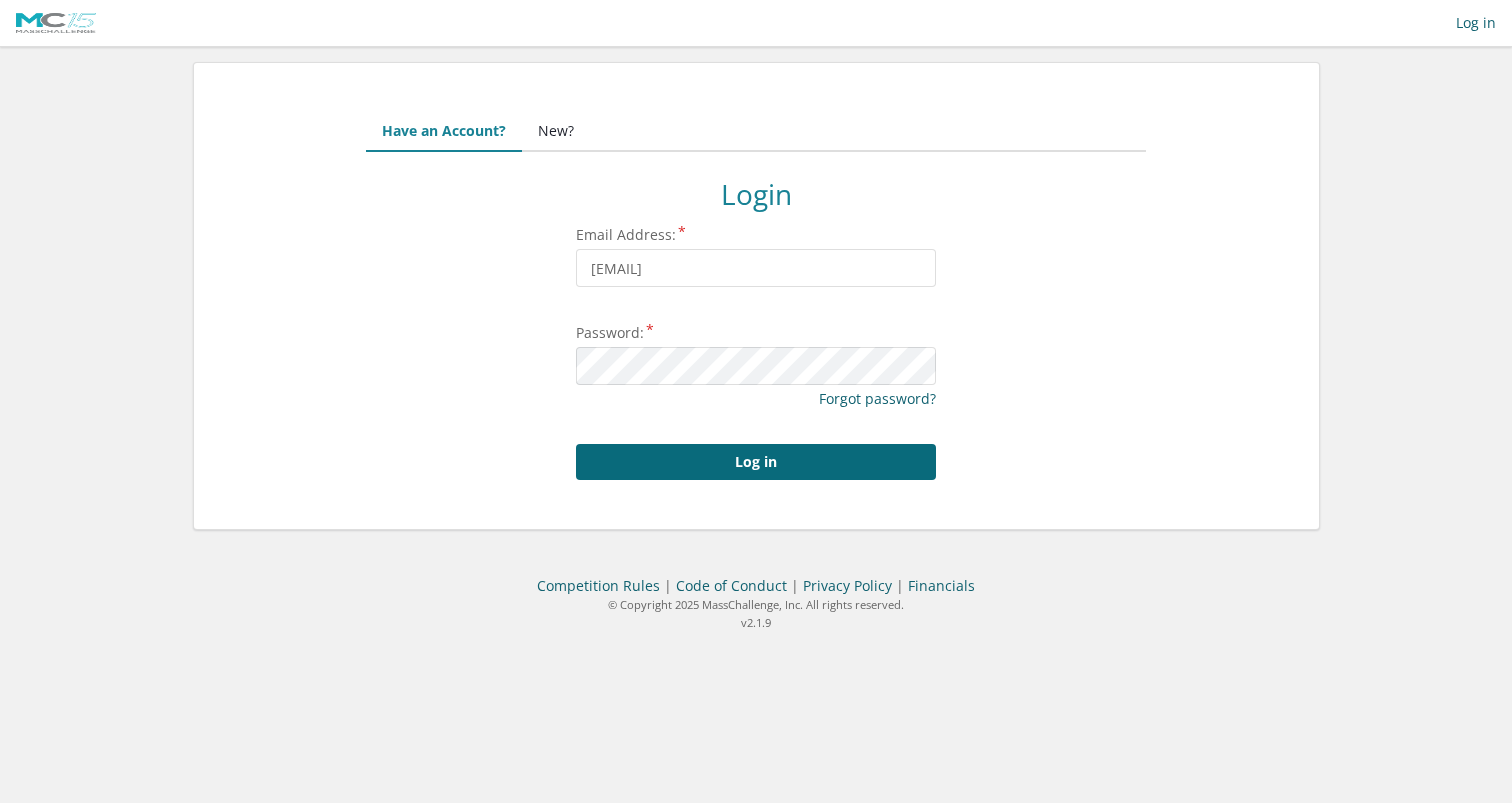 click on "Log in" at bounding box center [756, 462] 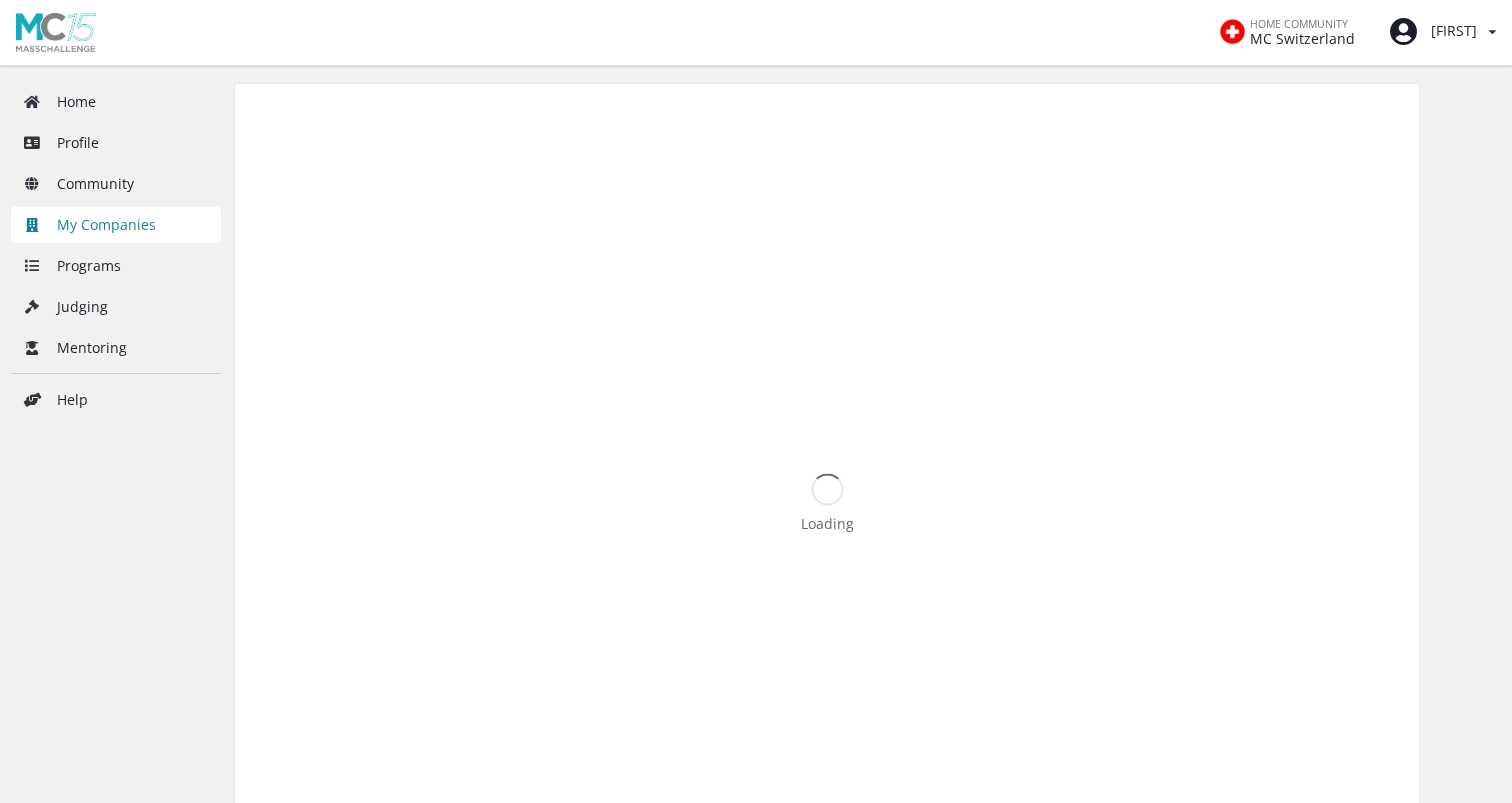 scroll, scrollTop: 0, scrollLeft: 0, axis: both 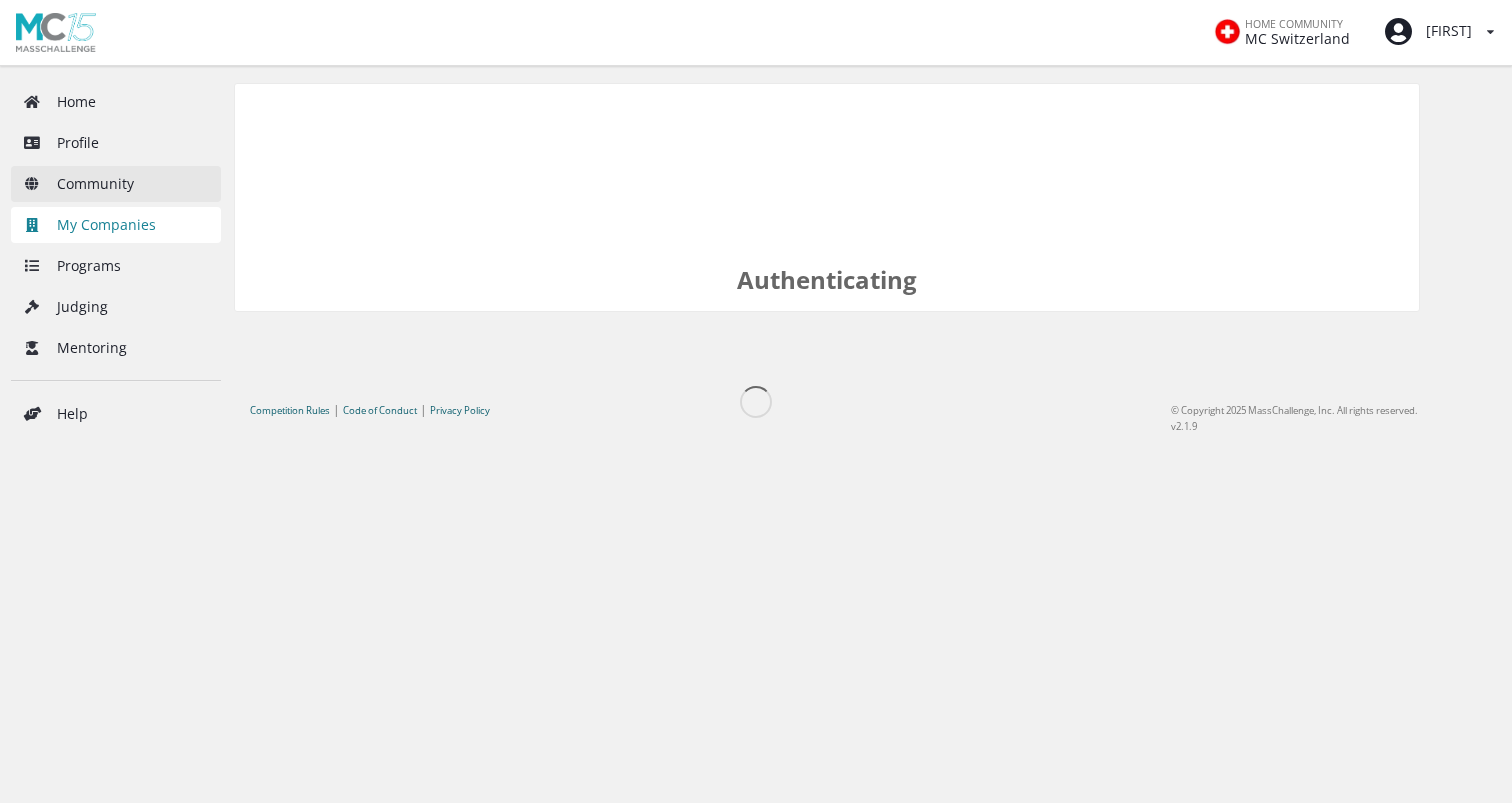 click on "Community" at bounding box center (116, 184) 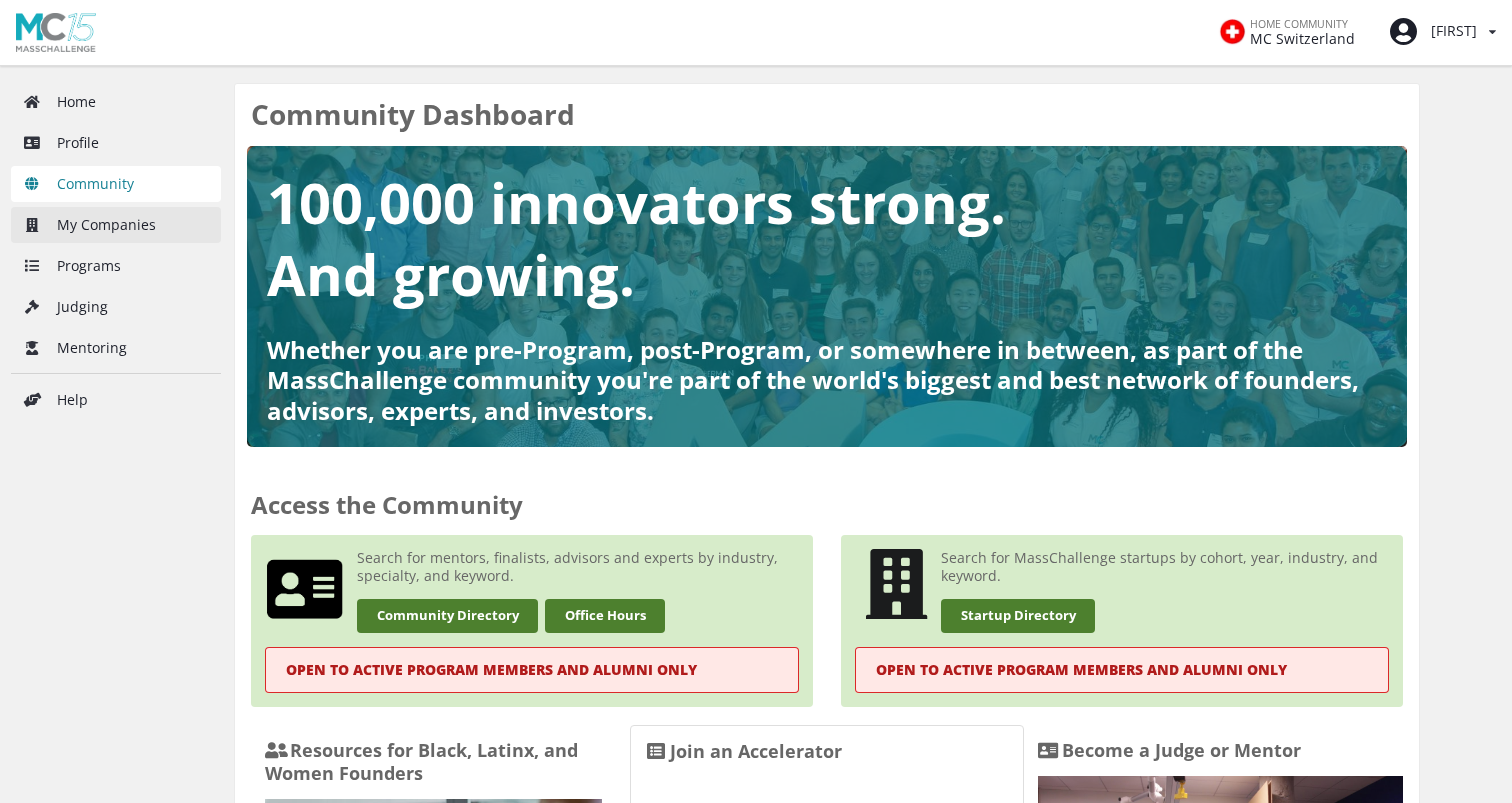 scroll, scrollTop: 0, scrollLeft: 0, axis: both 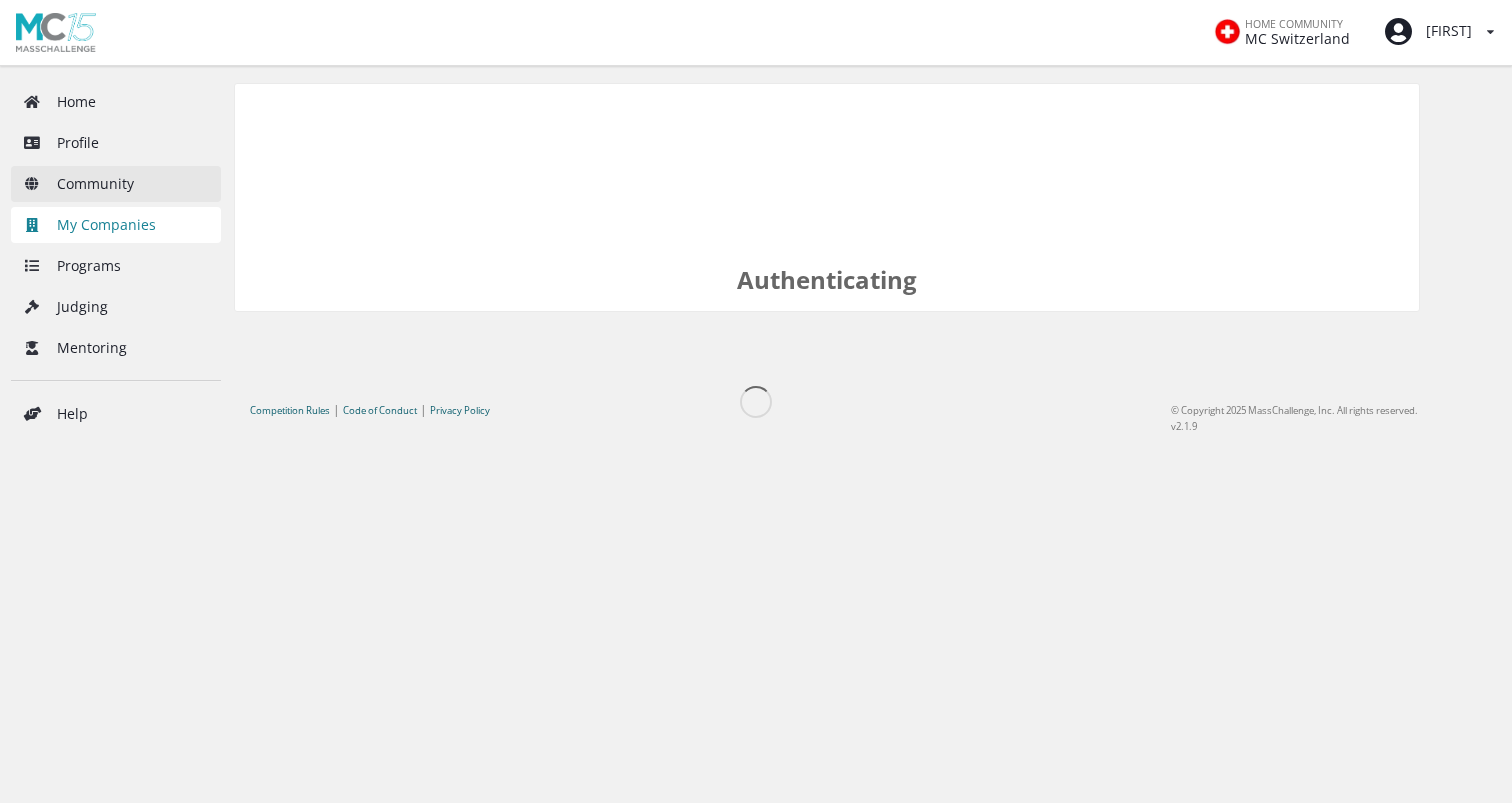 click on "Community" at bounding box center [116, 184] 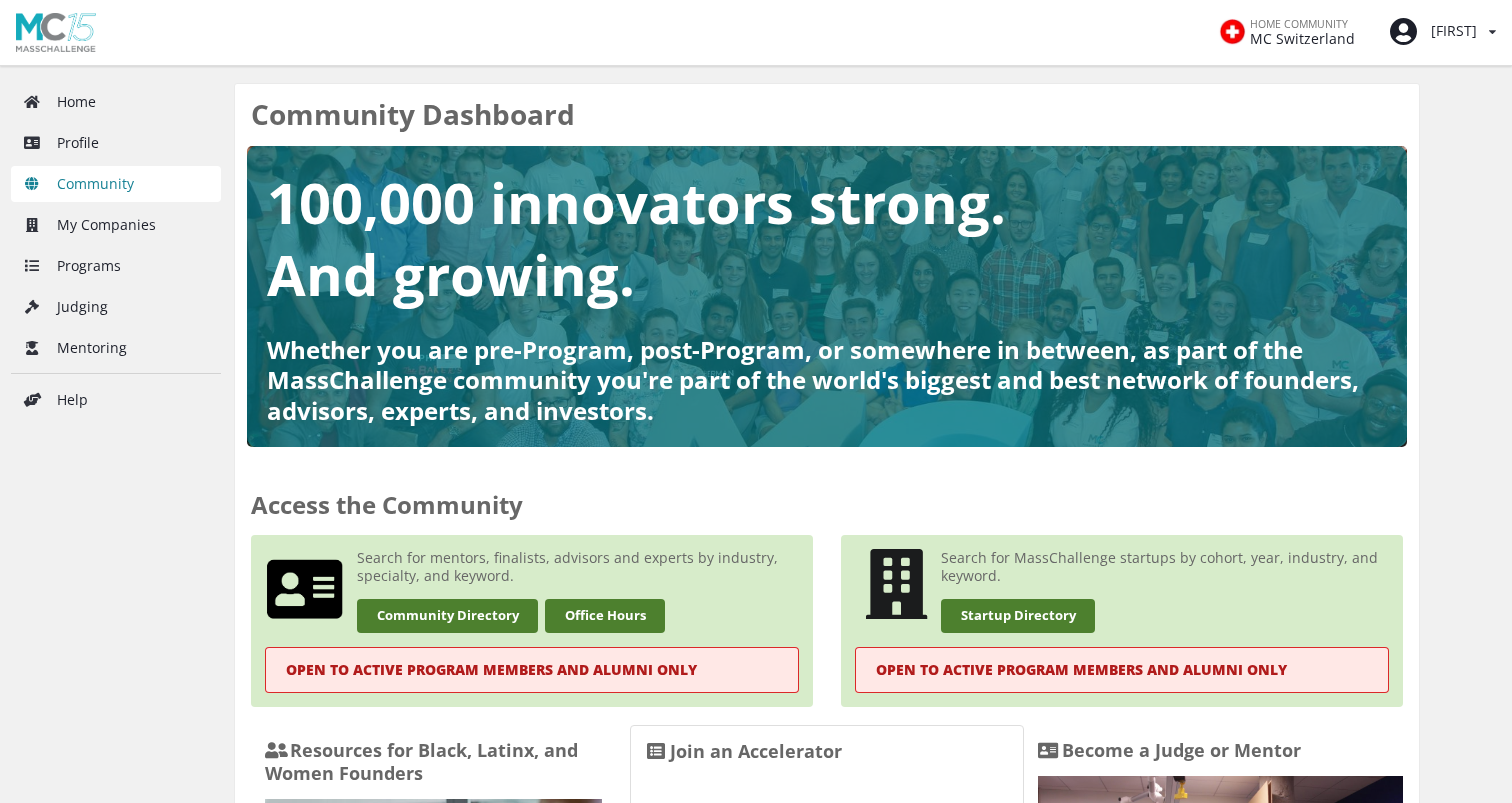 scroll, scrollTop: 0, scrollLeft: 0, axis: both 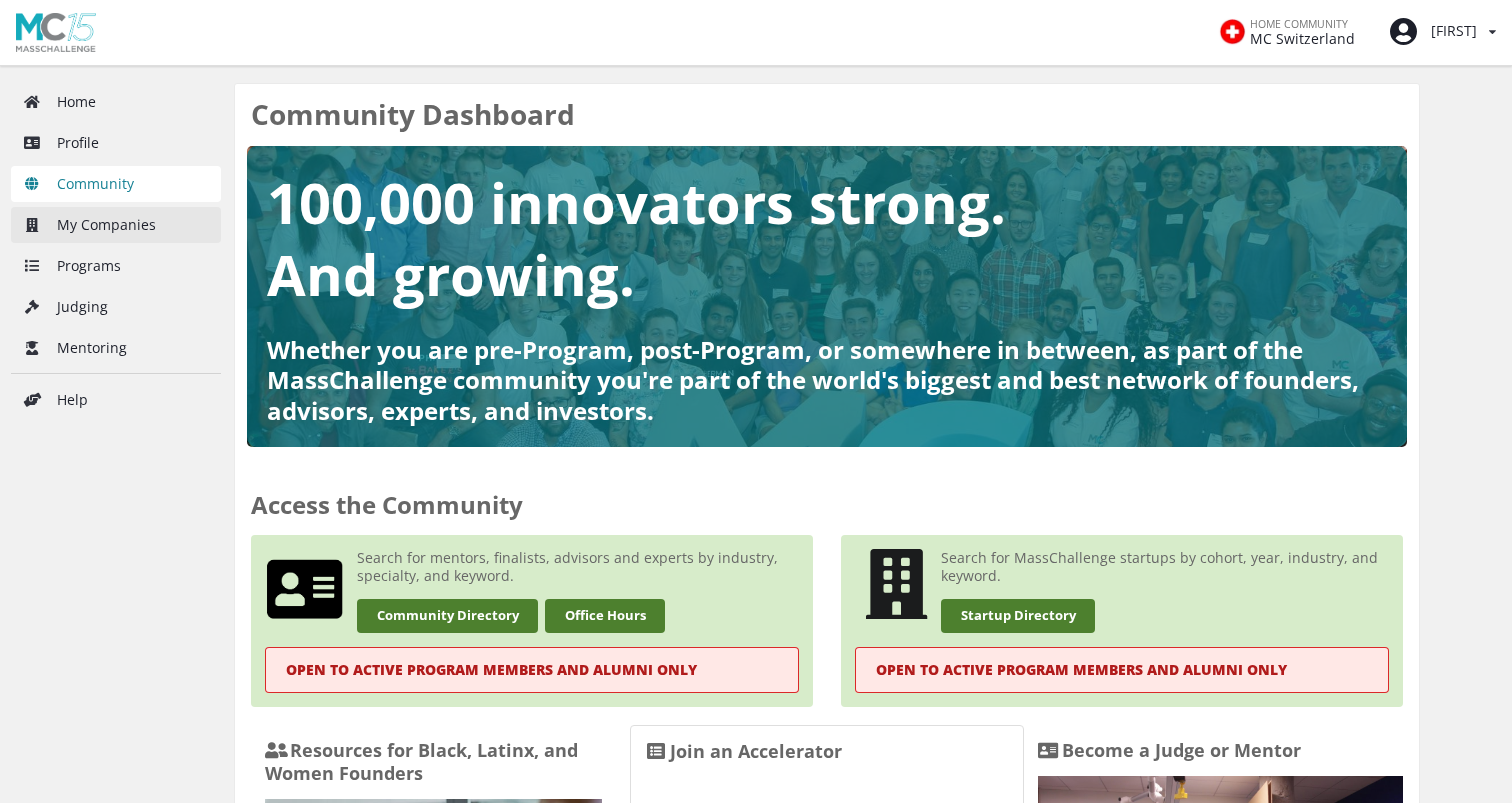 click on "My Companies" at bounding box center (116, 225) 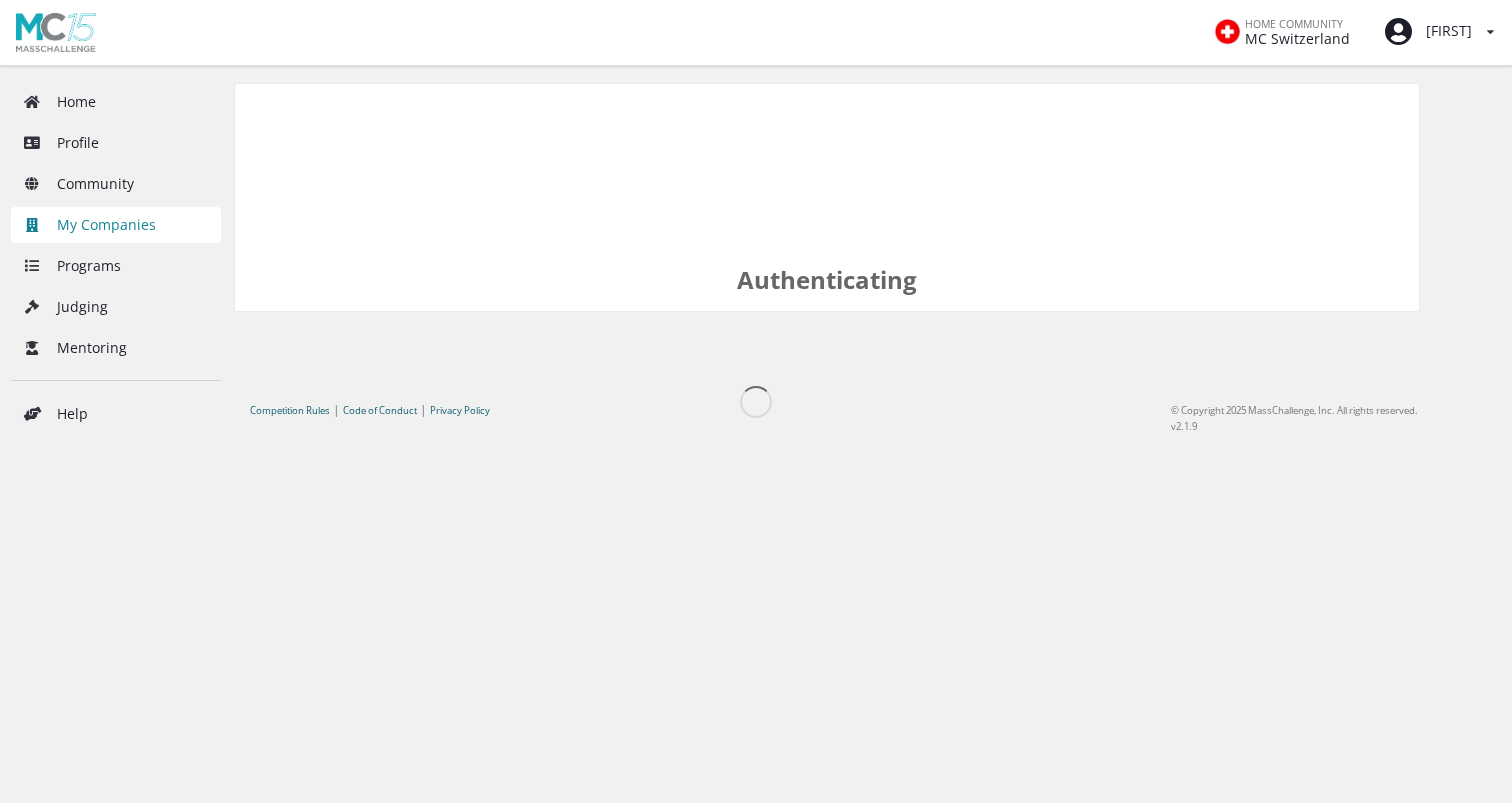 scroll, scrollTop: 0, scrollLeft: 0, axis: both 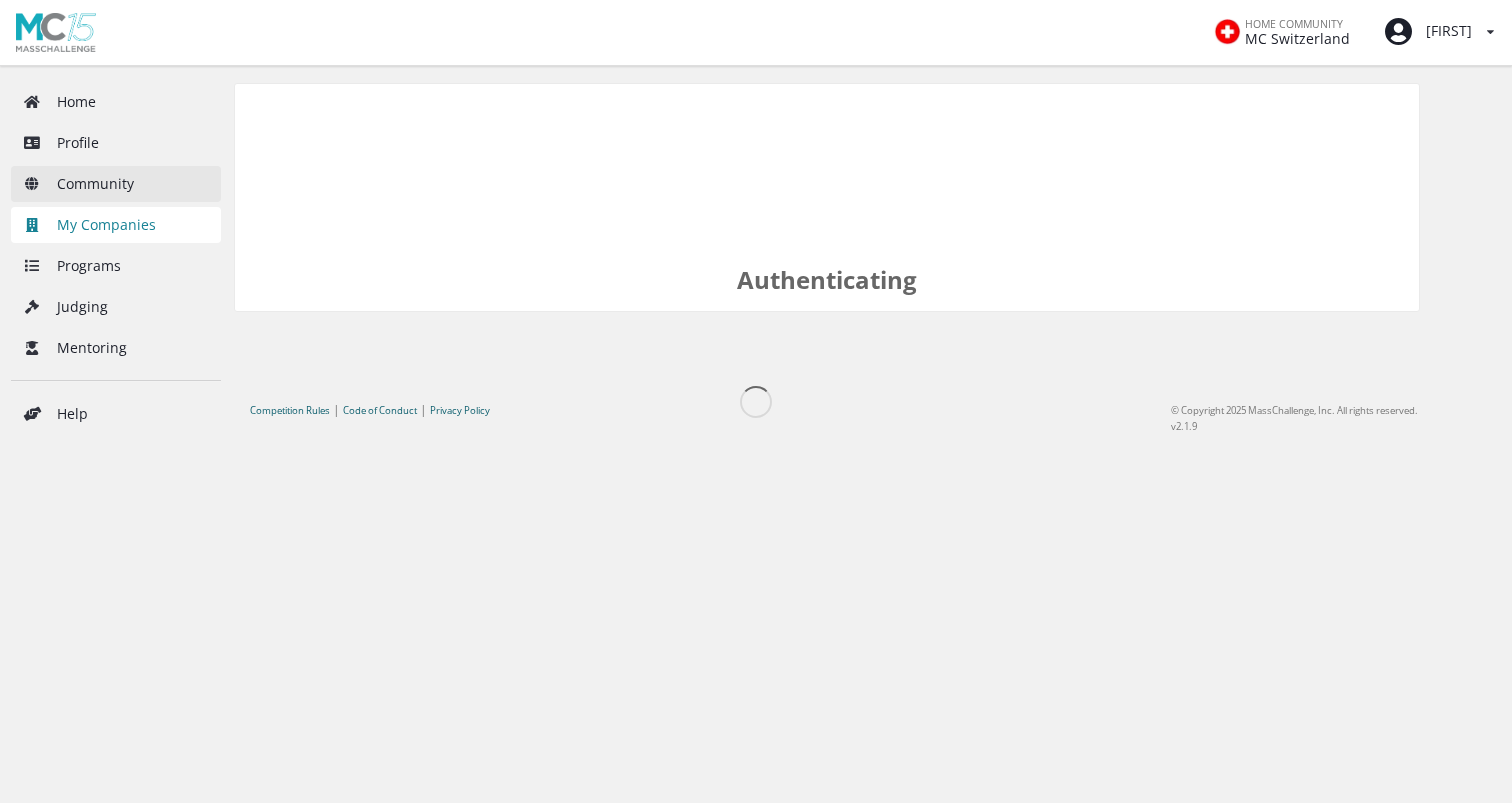 click on "Community" at bounding box center (116, 184) 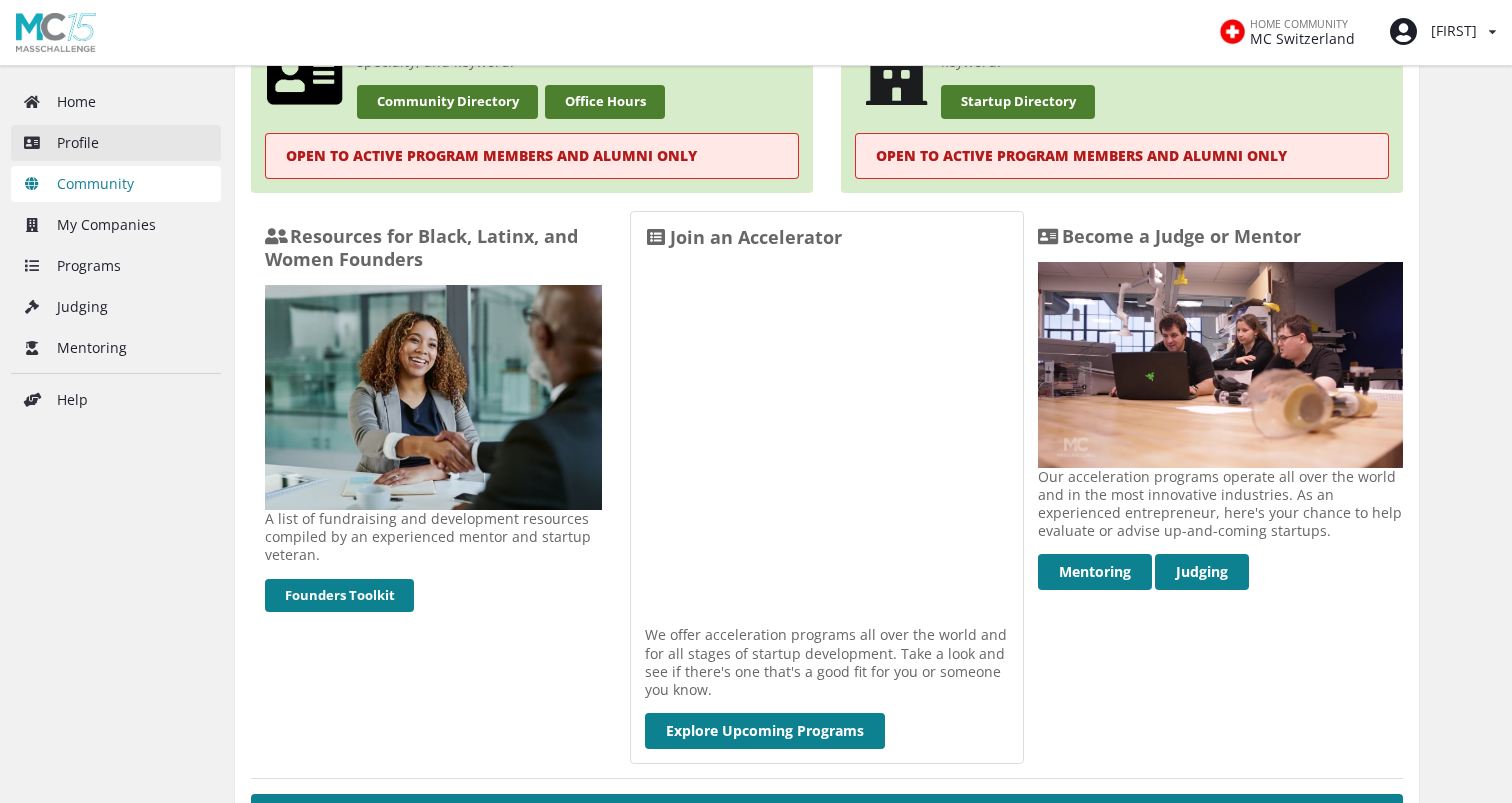 scroll, scrollTop: 369, scrollLeft: 0, axis: vertical 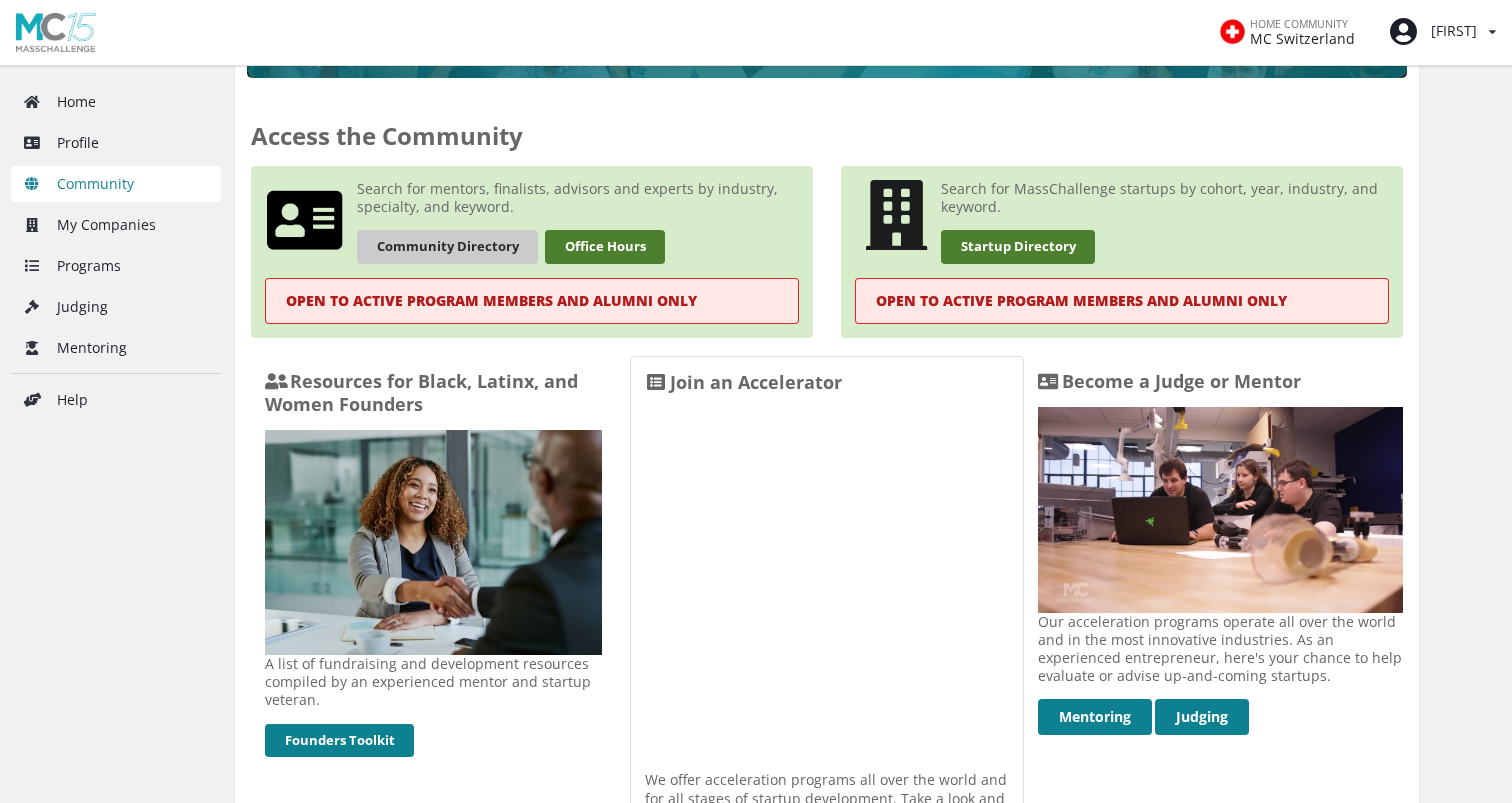 click on "Community Directory" at bounding box center [447, 246] 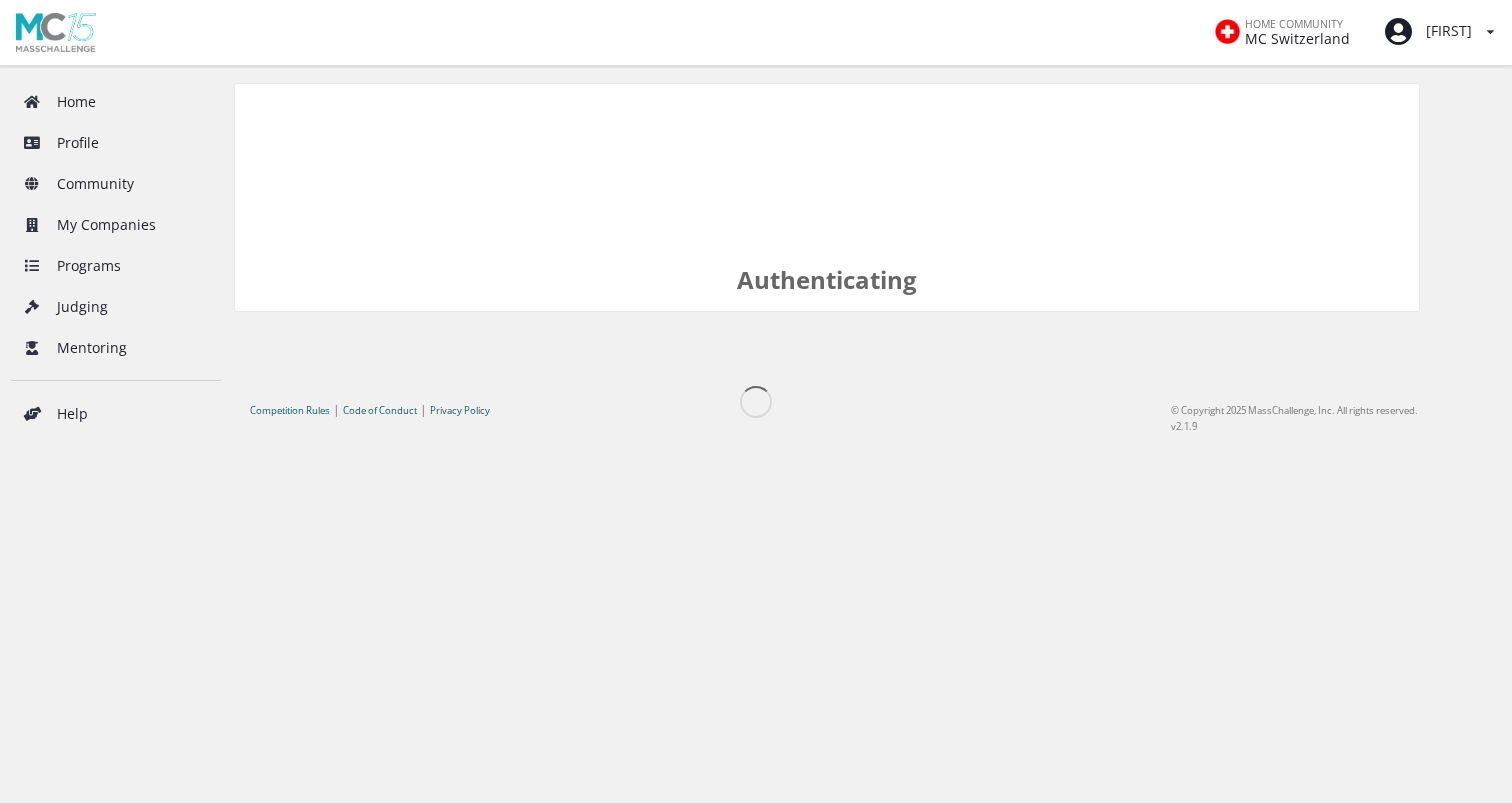 scroll, scrollTop: 0, scrollLeft: 0, axis: both 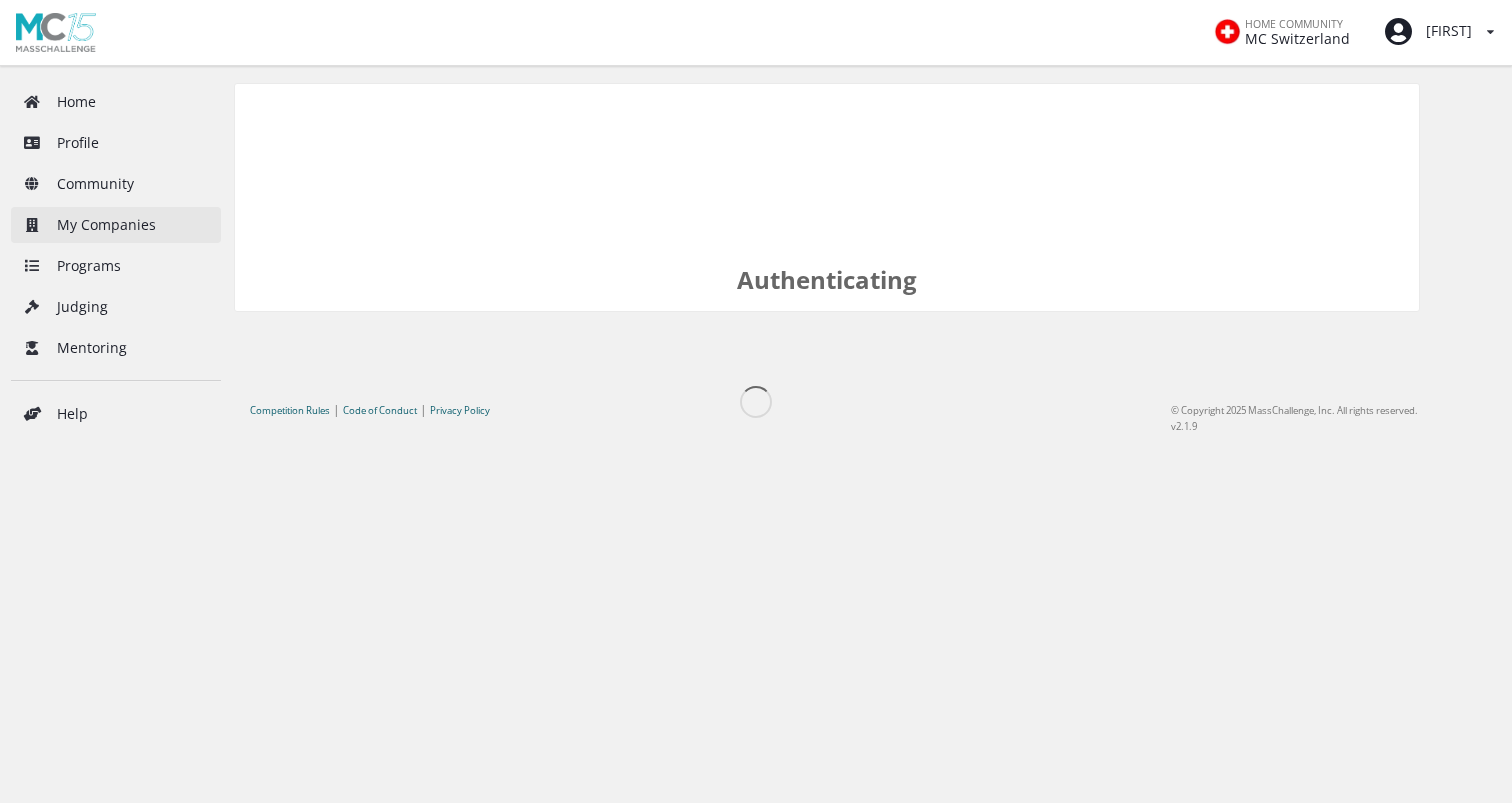 click on "My Companies" at bounding box center [116, 225] 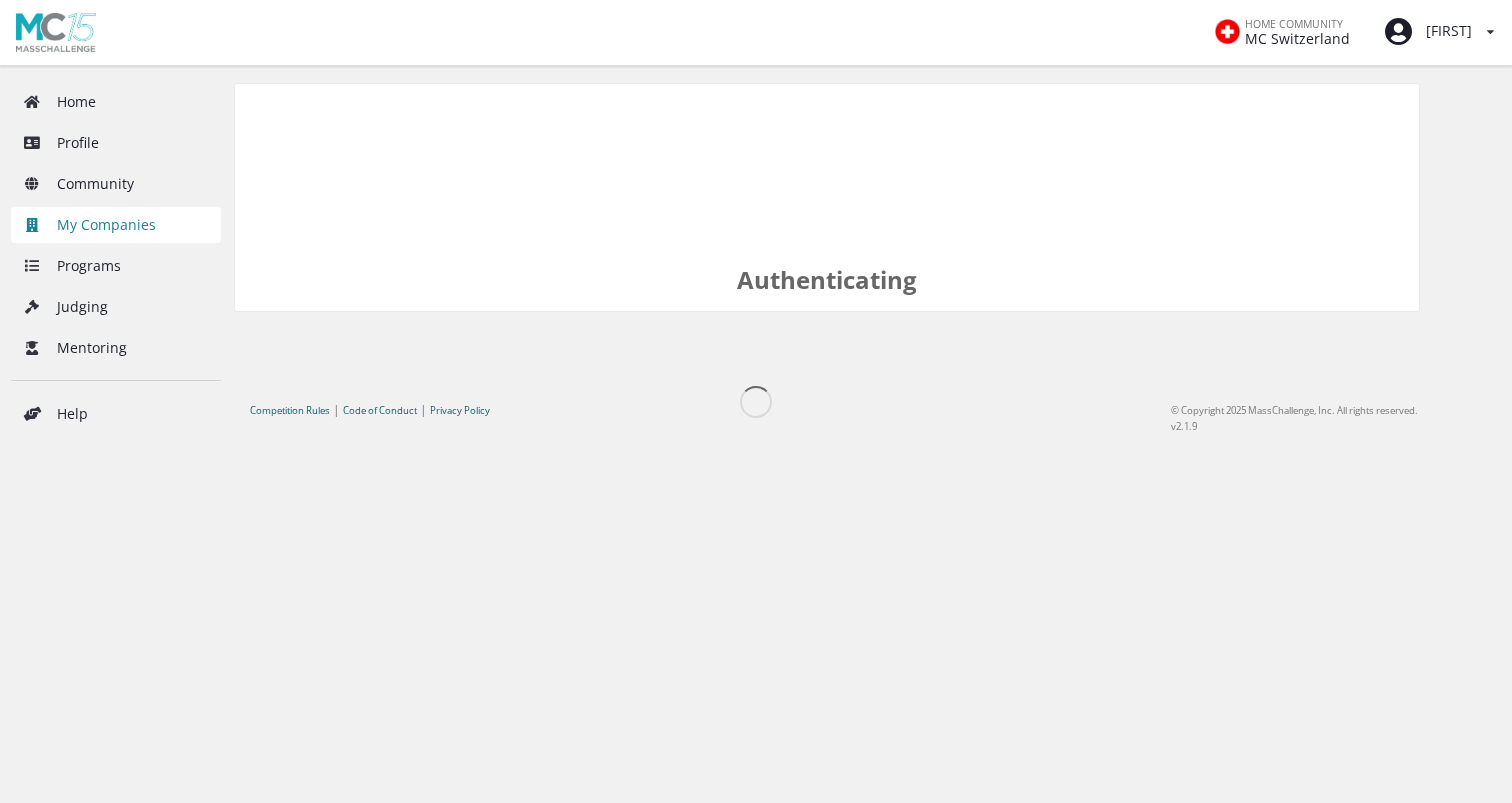 scroll, scrollTop: 0, scrollLeft: 0, axis: both 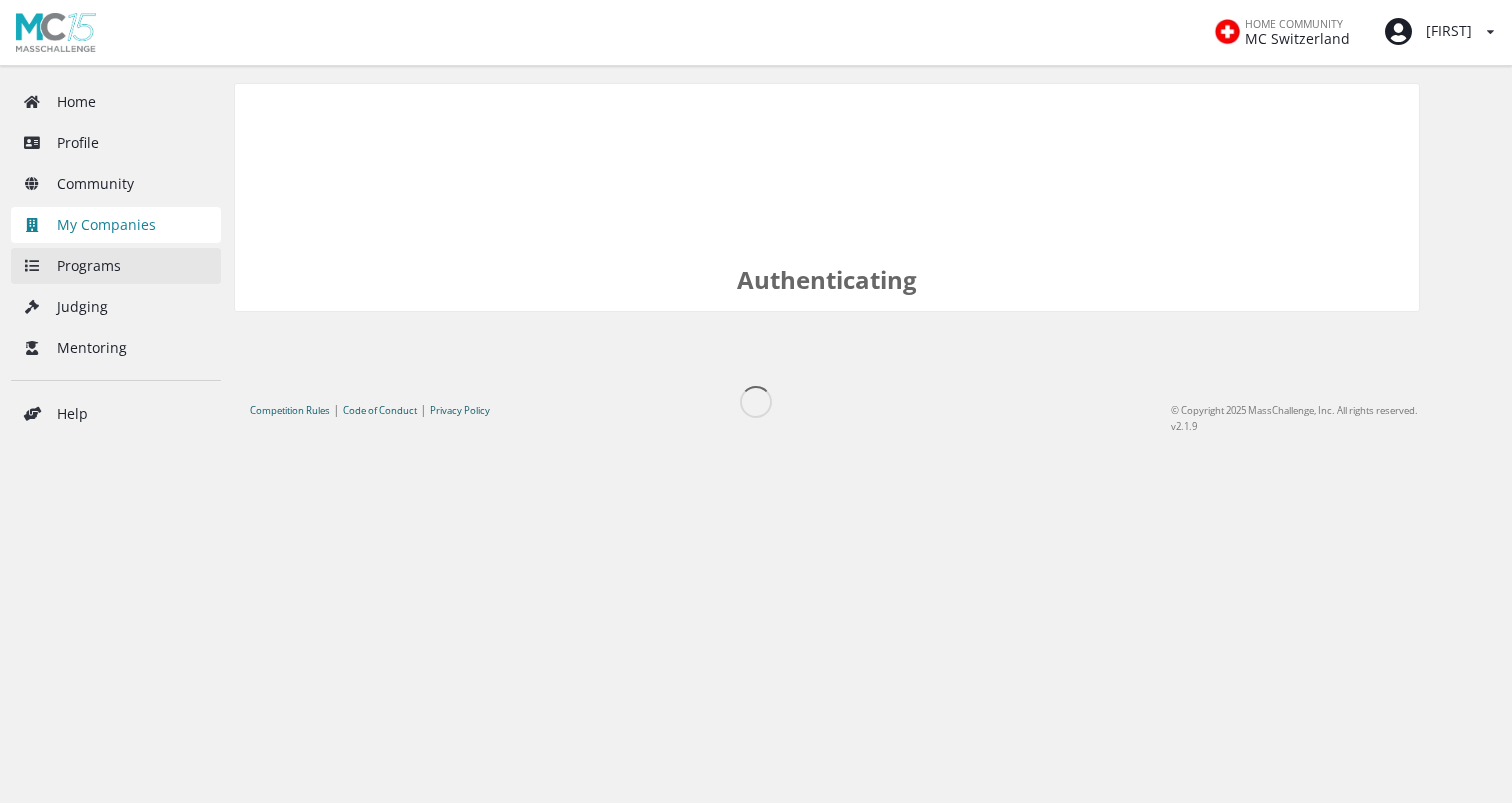 click on "Programs" at bounding box center [116, 266] 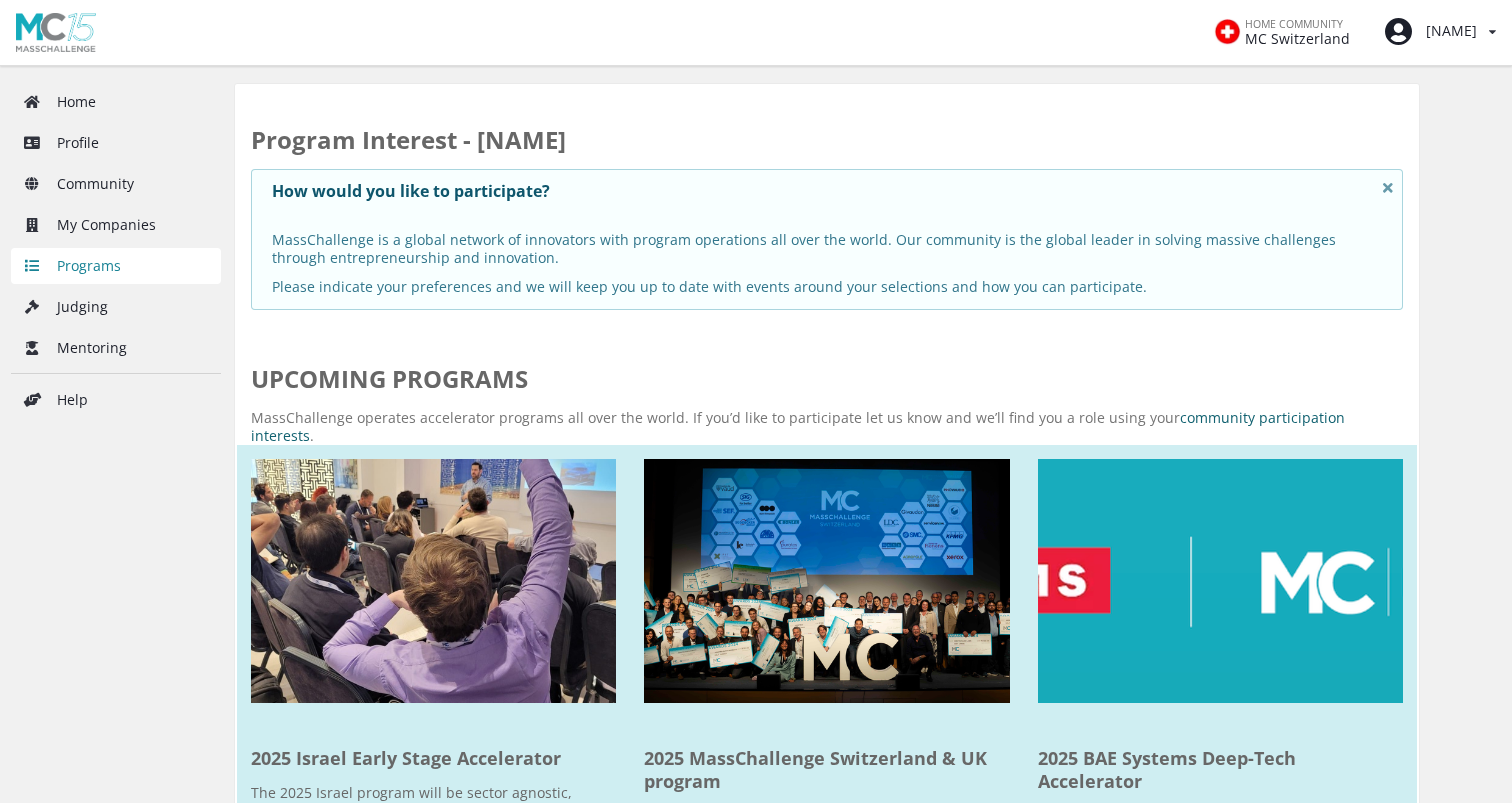 scroll, scrollTop: 0, scrollLeft: 0, axis: both 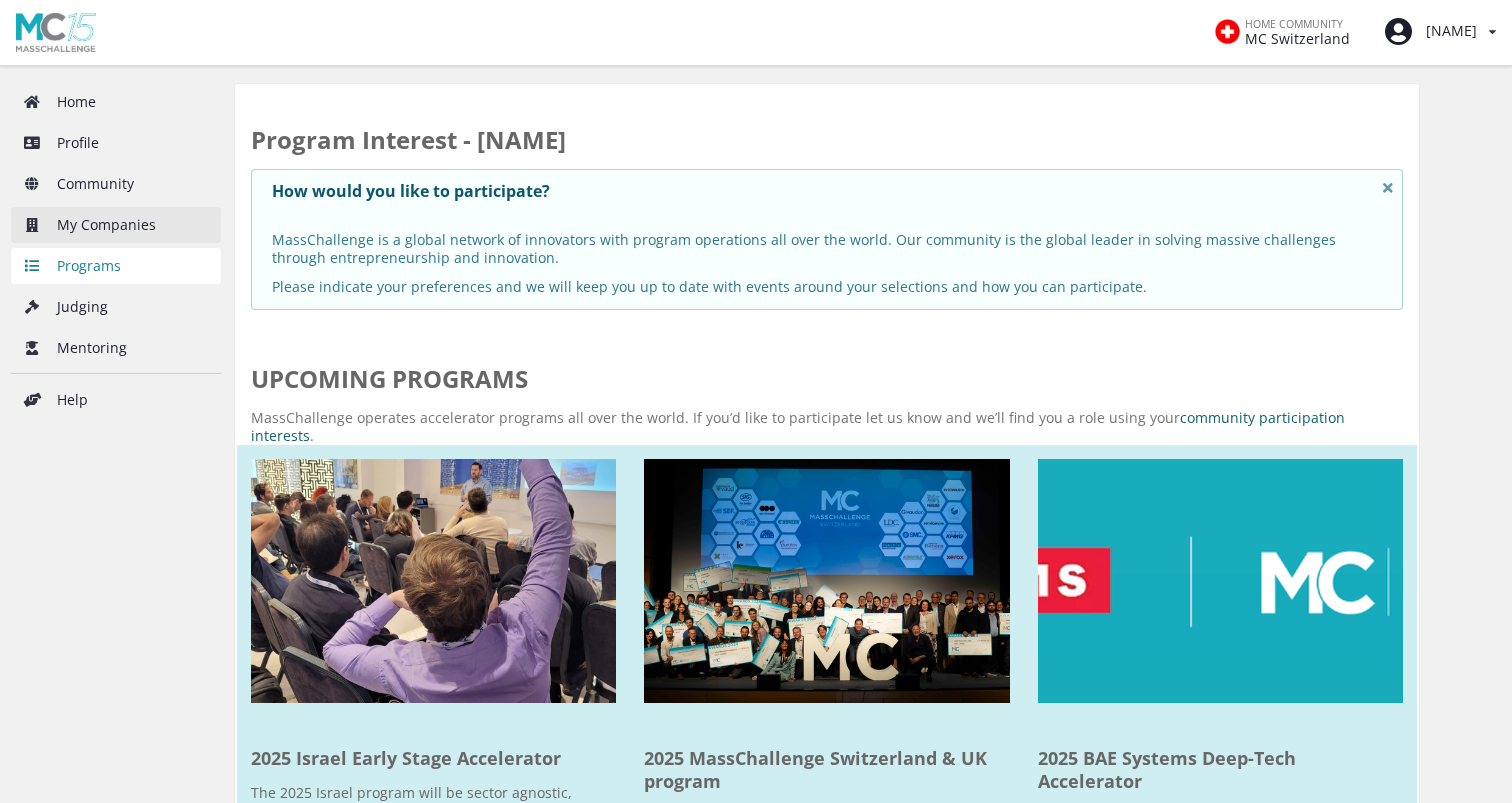 click on "My Companies" at bounding box center (116, 225) 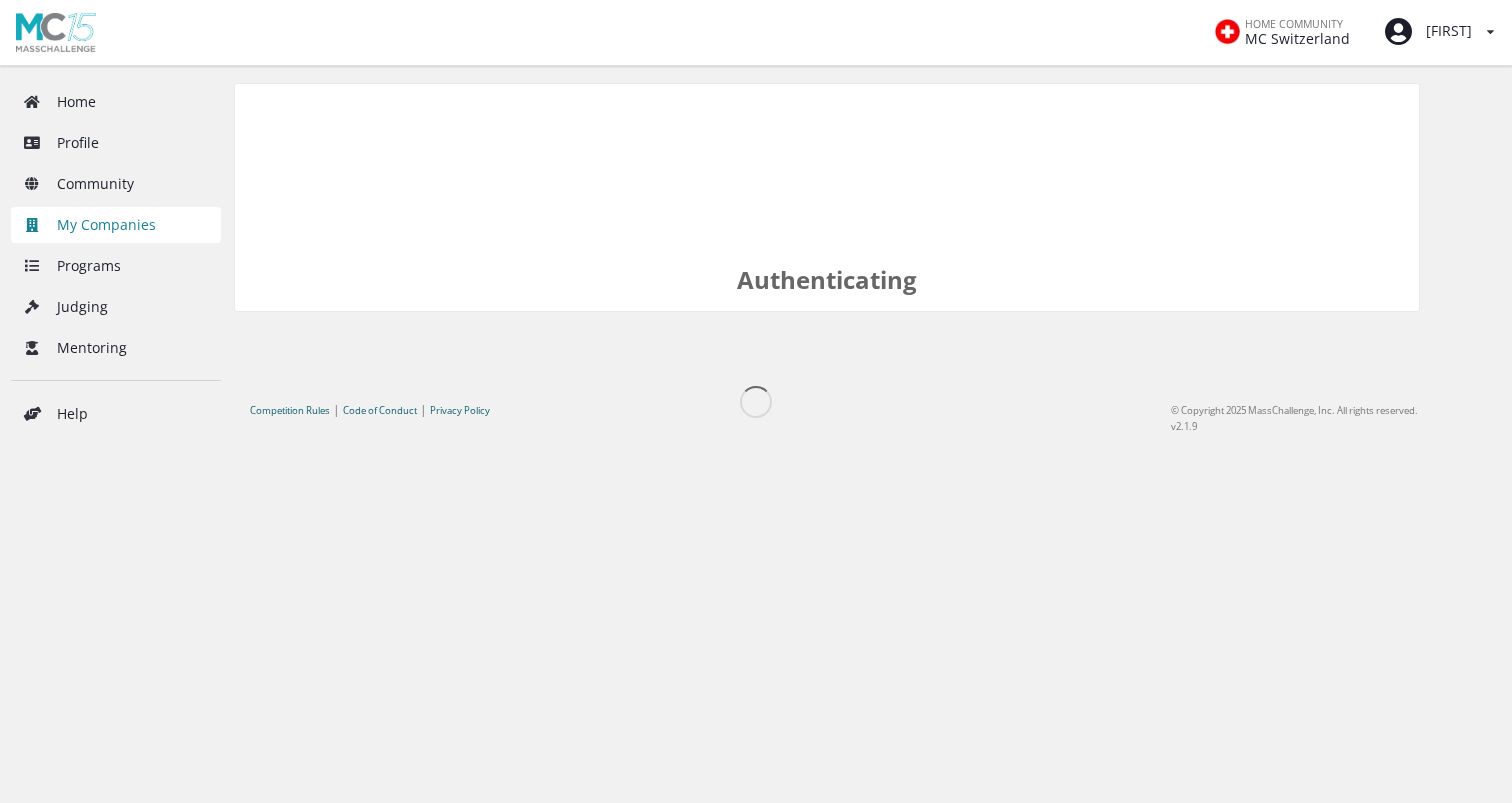 scroll, scrollTop: 0, scrollLeft: 0, axis: both 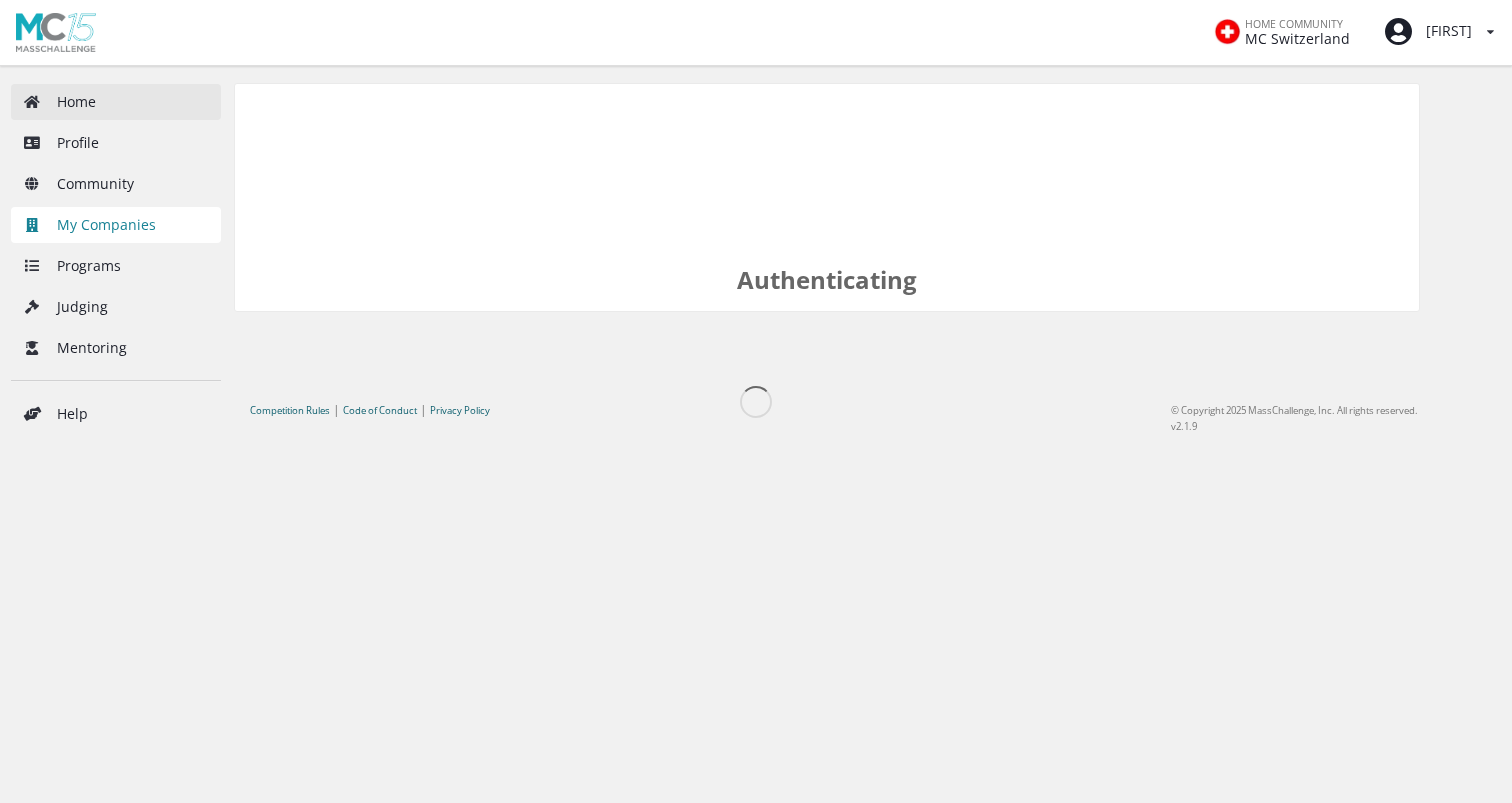 click on "Home" at bounding box center [116, 102] 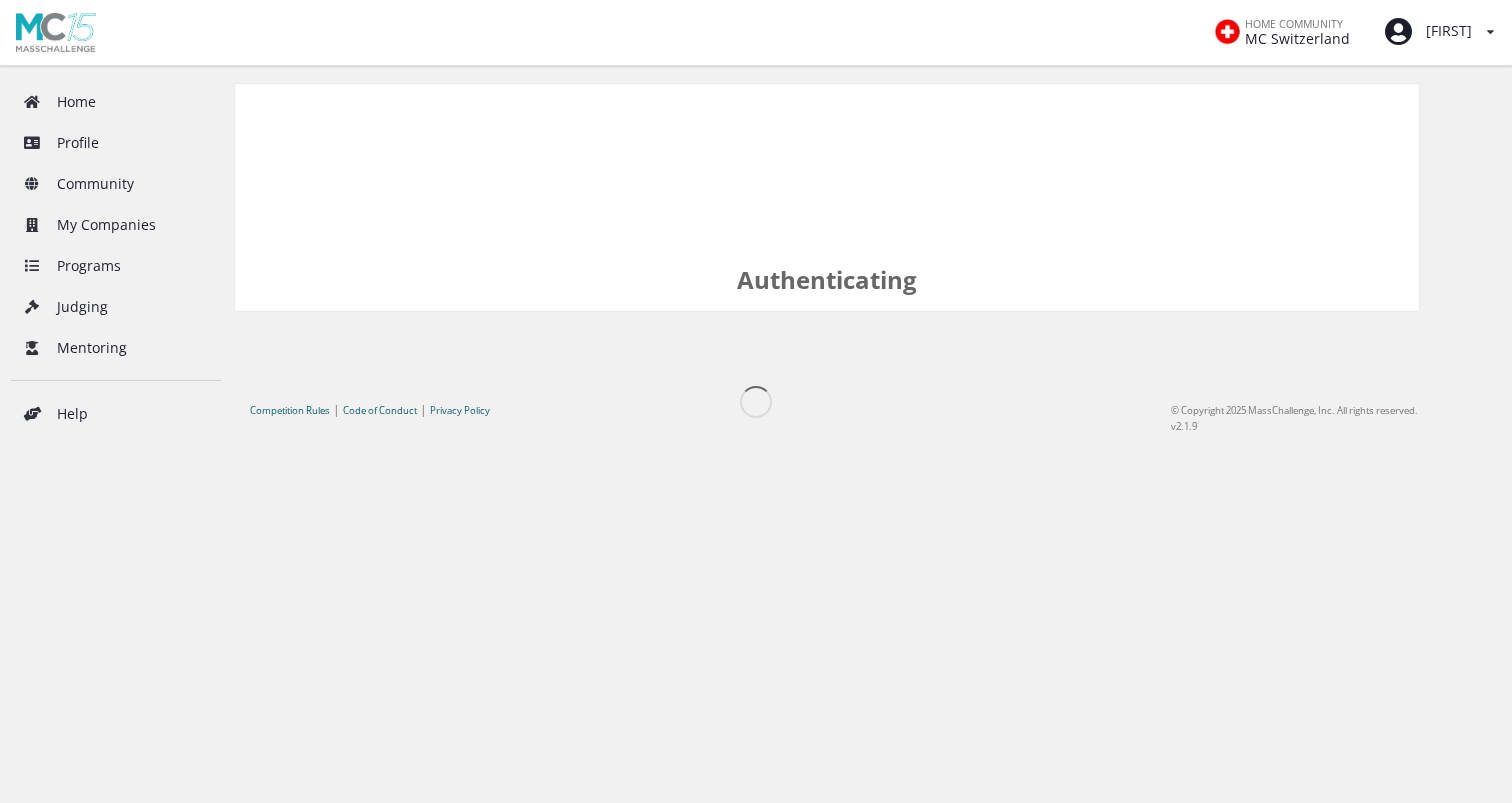 scroll, scrollTop: 0, scrollLeft: 0, axis: both 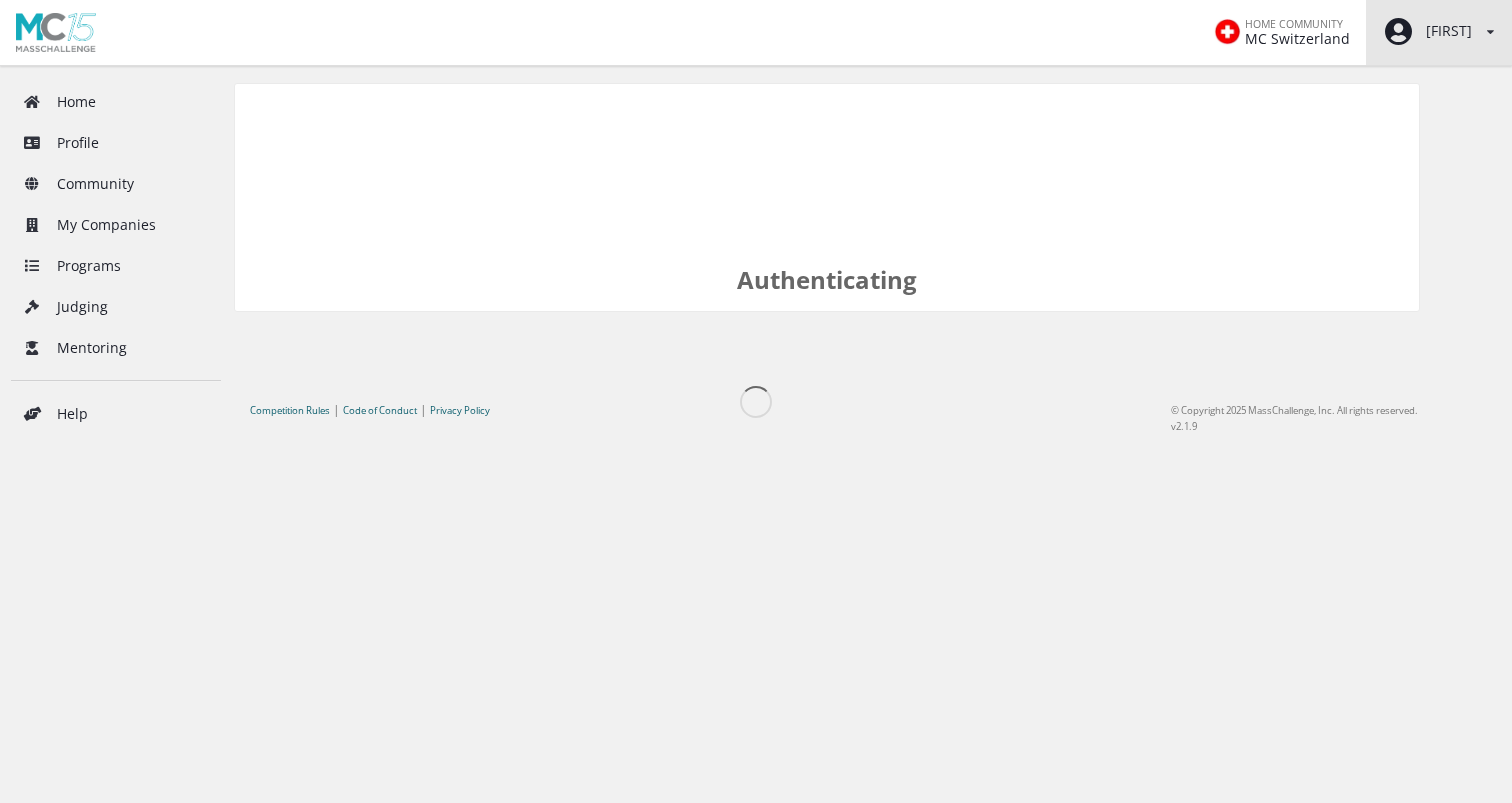 click on "[FIRST]" at bounding box center (1427, 32) 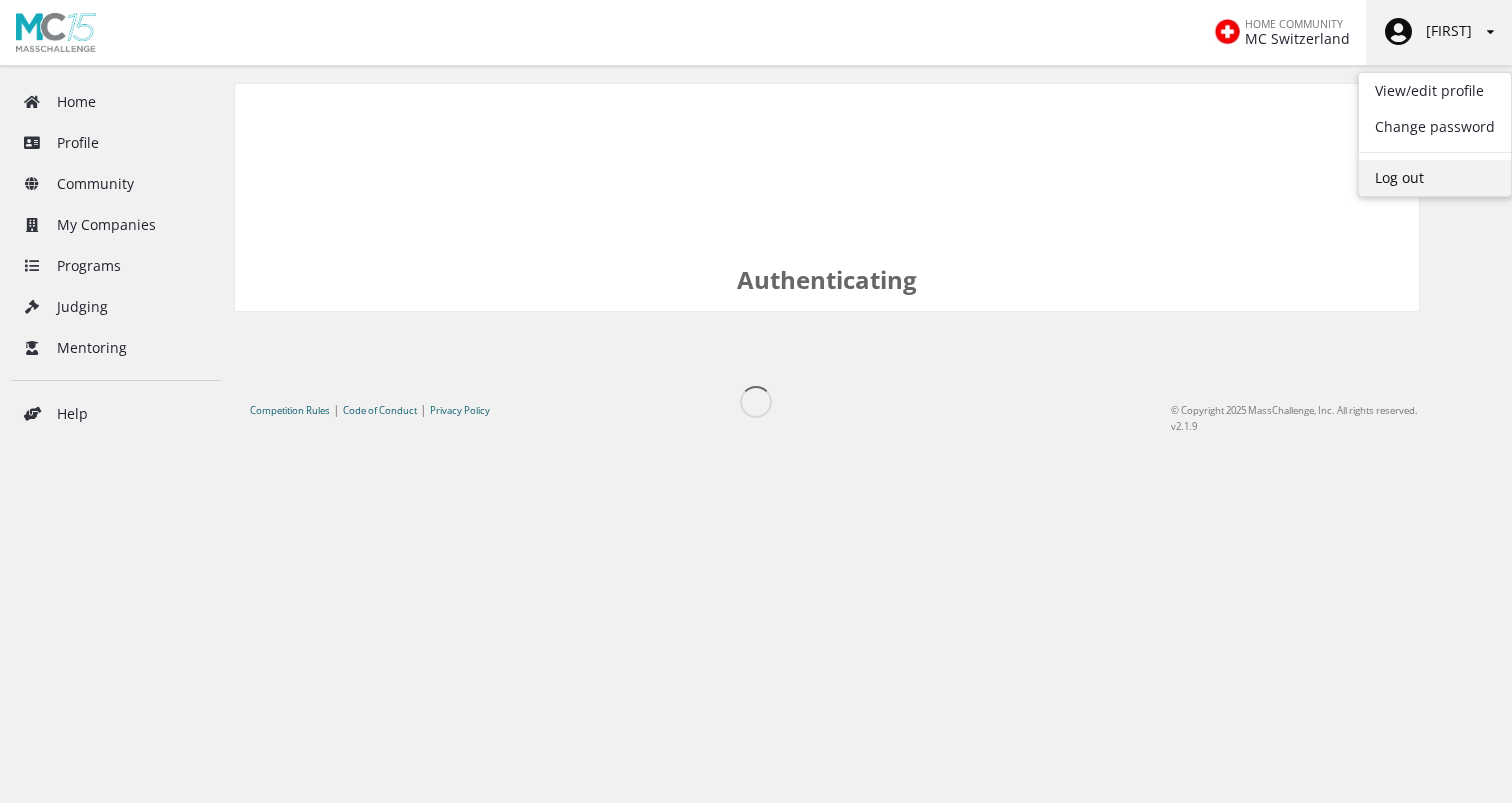 click on "Log out" at bounding box center [1435, 178] 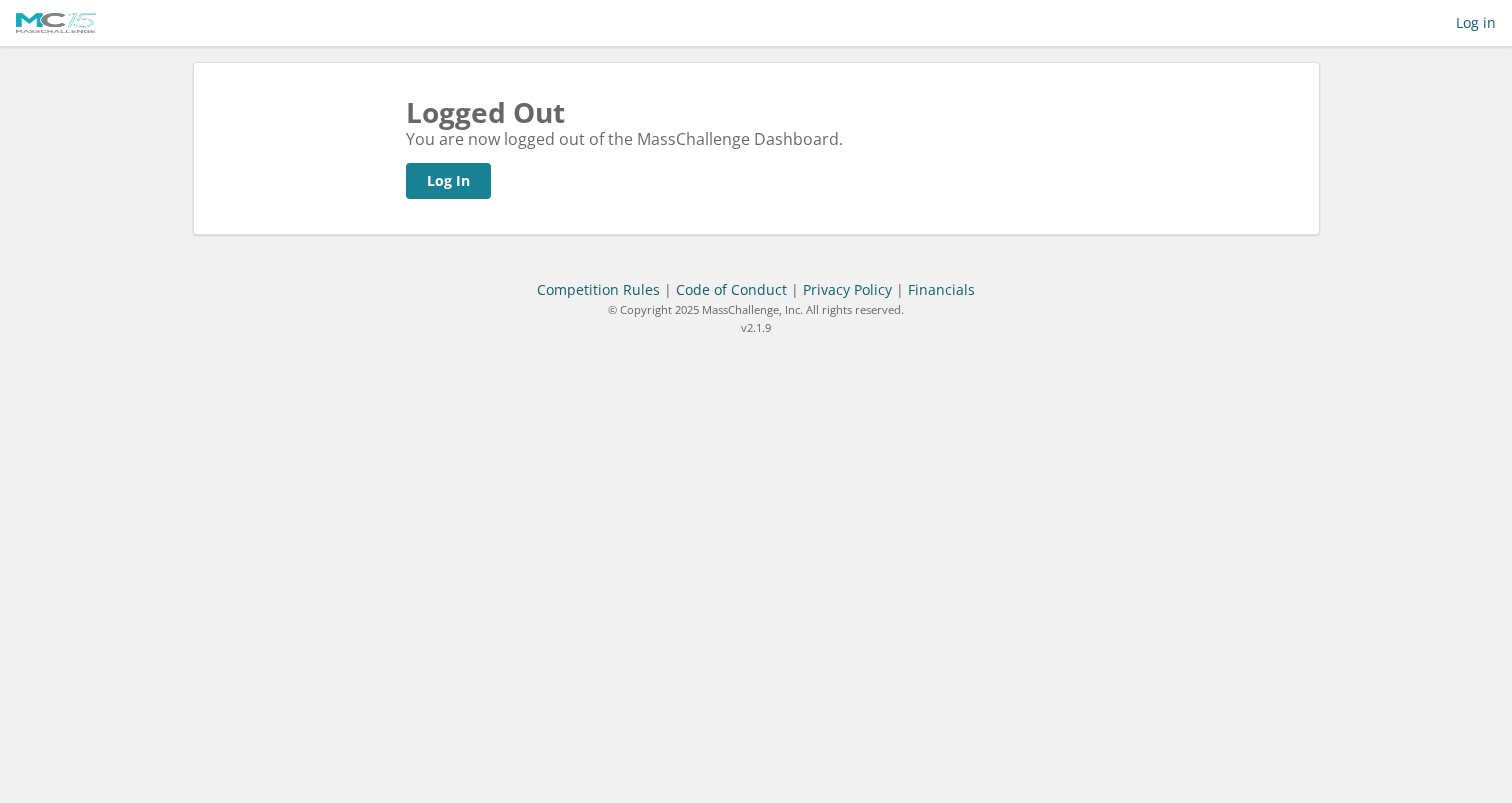 scroll, scrollTop: 0, scrollLeft: 0, axis: both 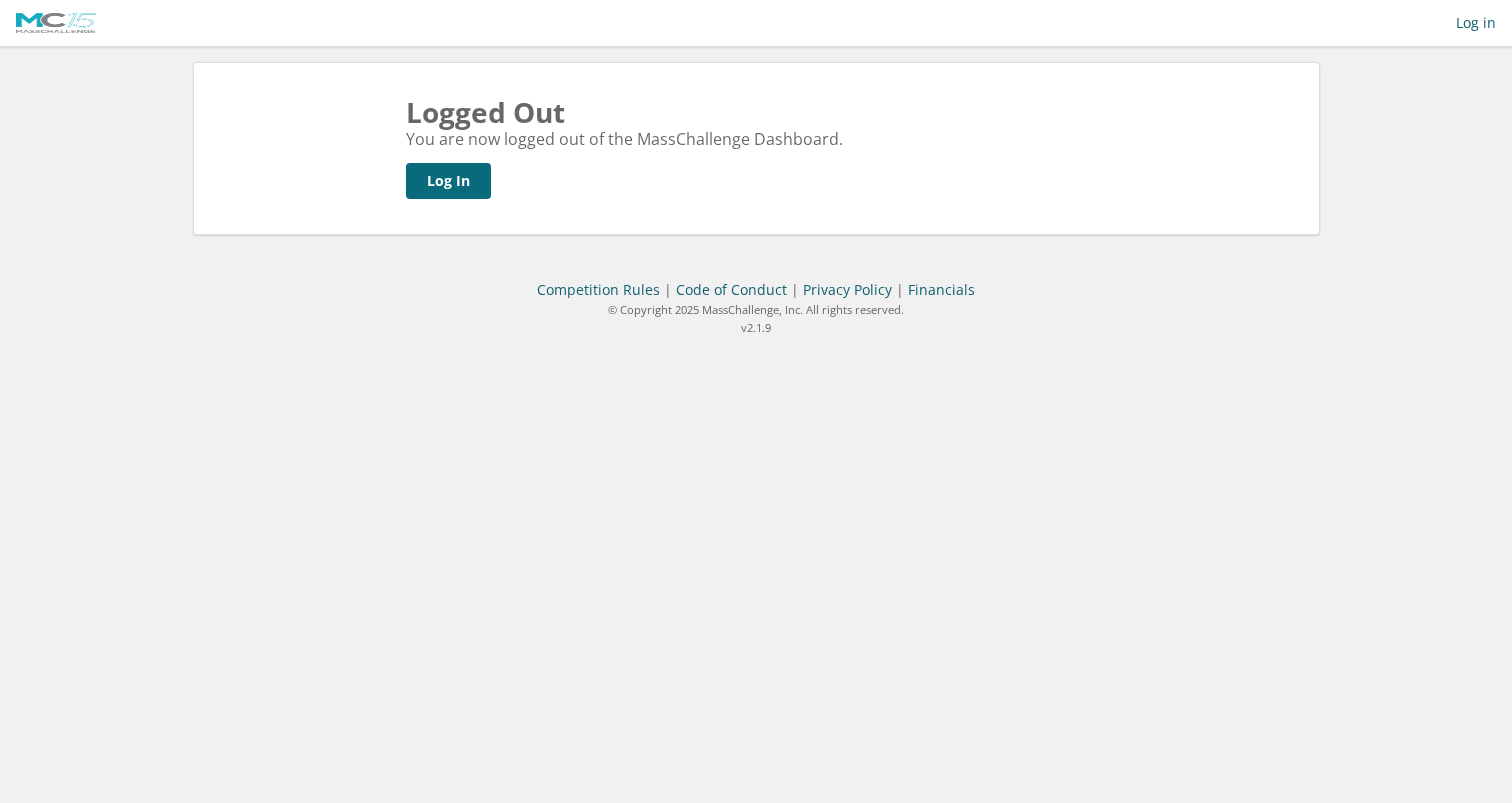 click on "Log In" at bounding box center (448, 181) 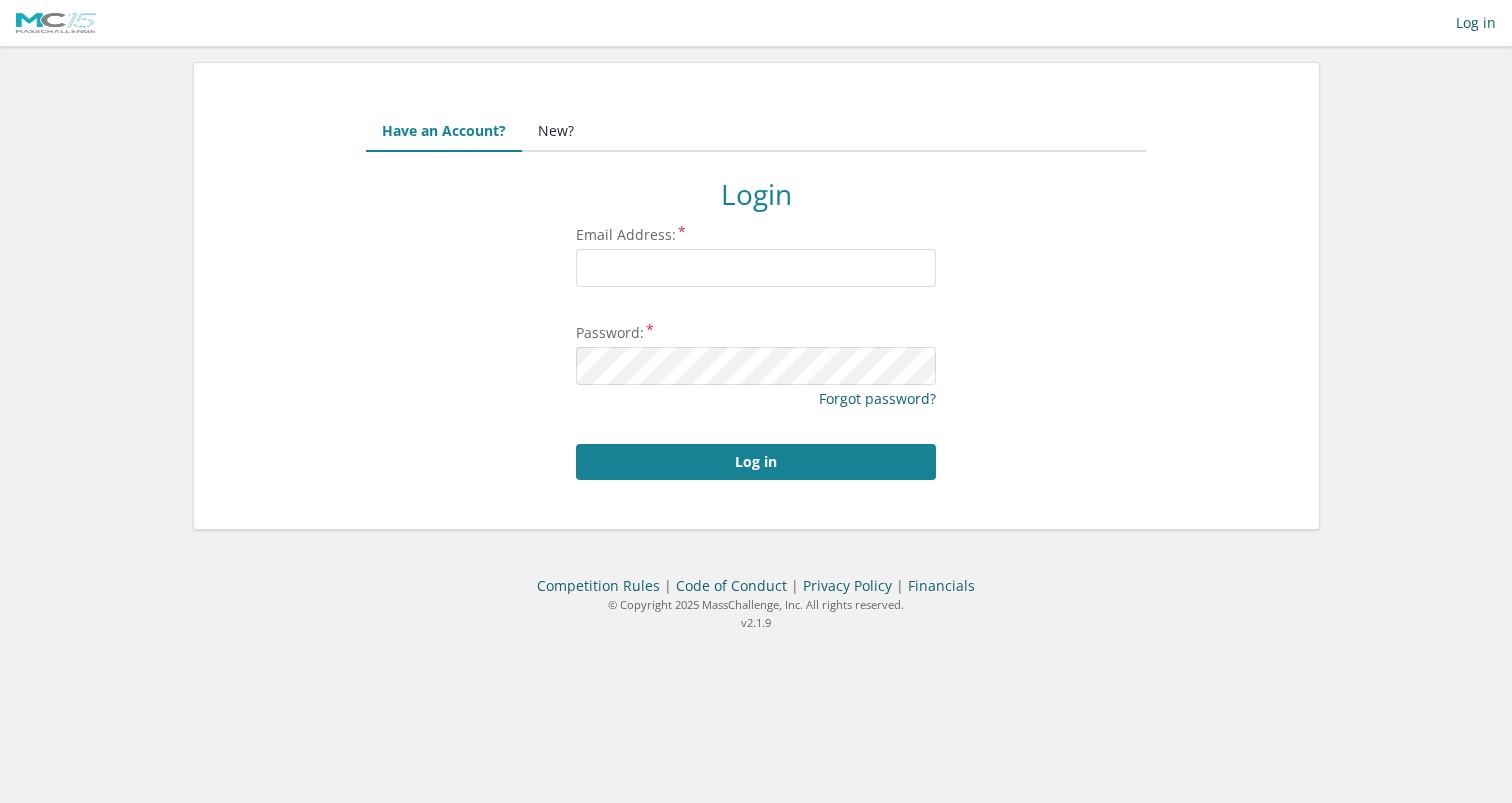 scroll, scrollTop: 0, scrollLeft: 0, axis: both 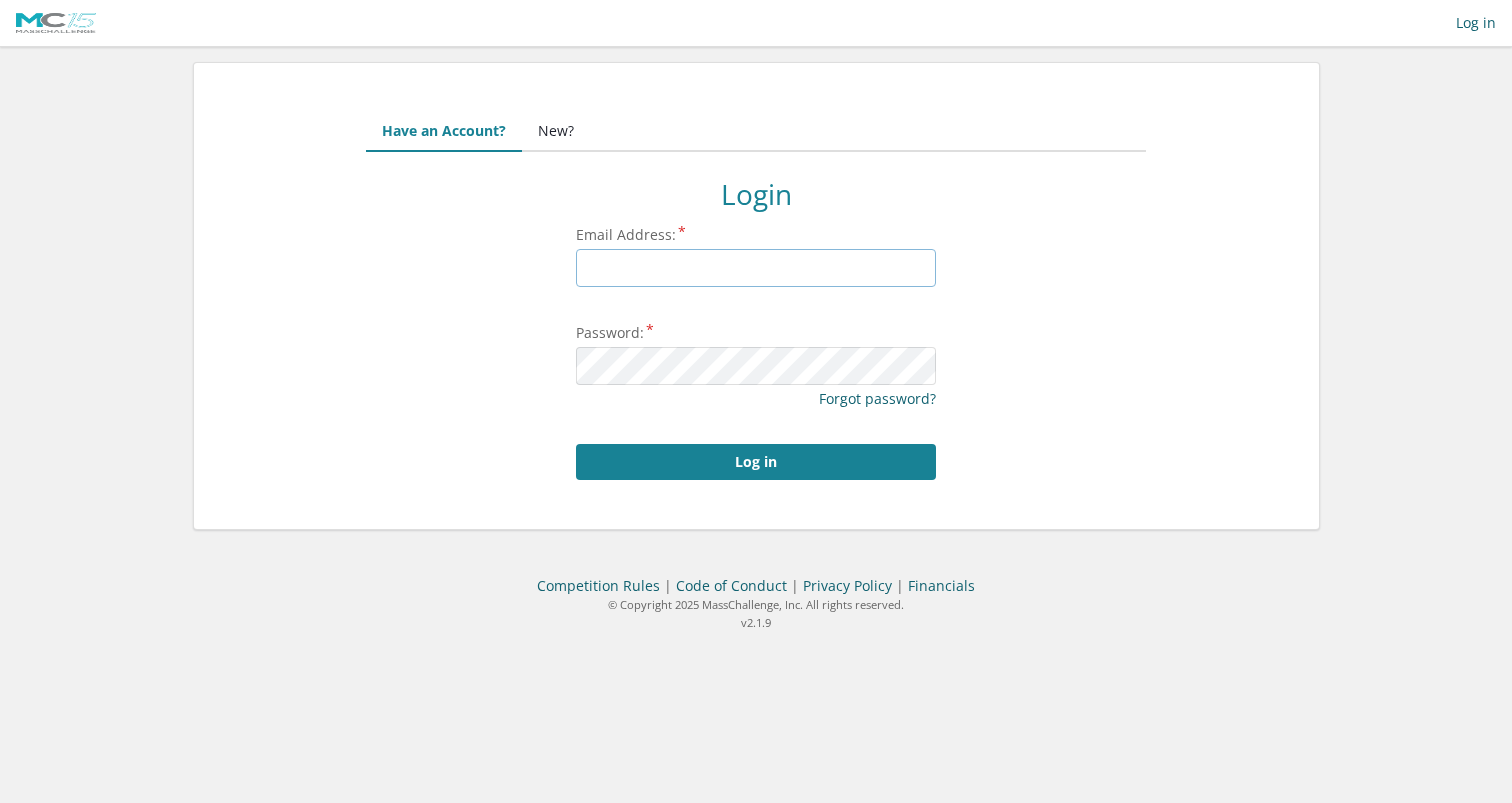 click on "Email Address:" at bounding box center [756, 268] 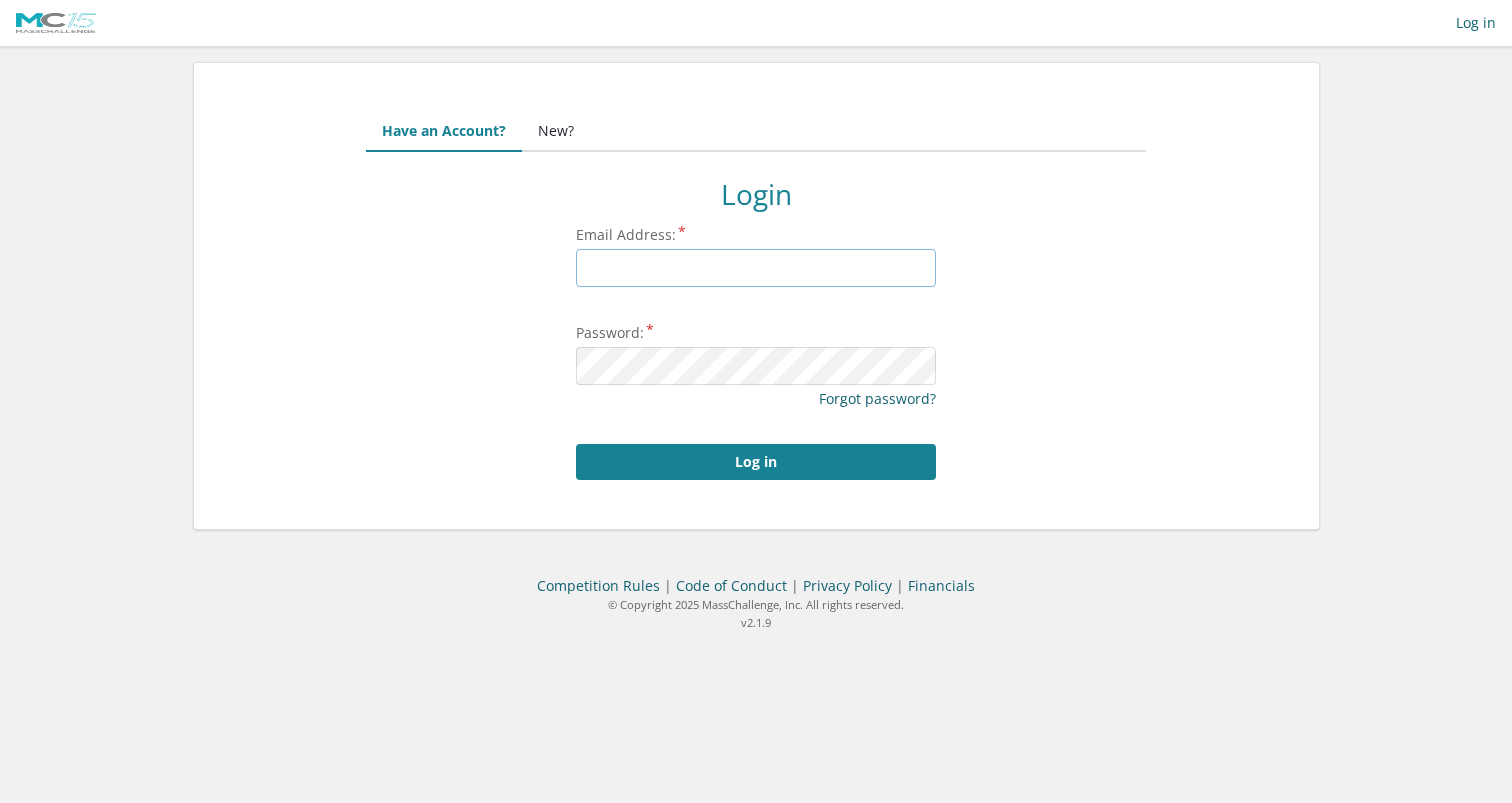 type on "[EMAIL]" 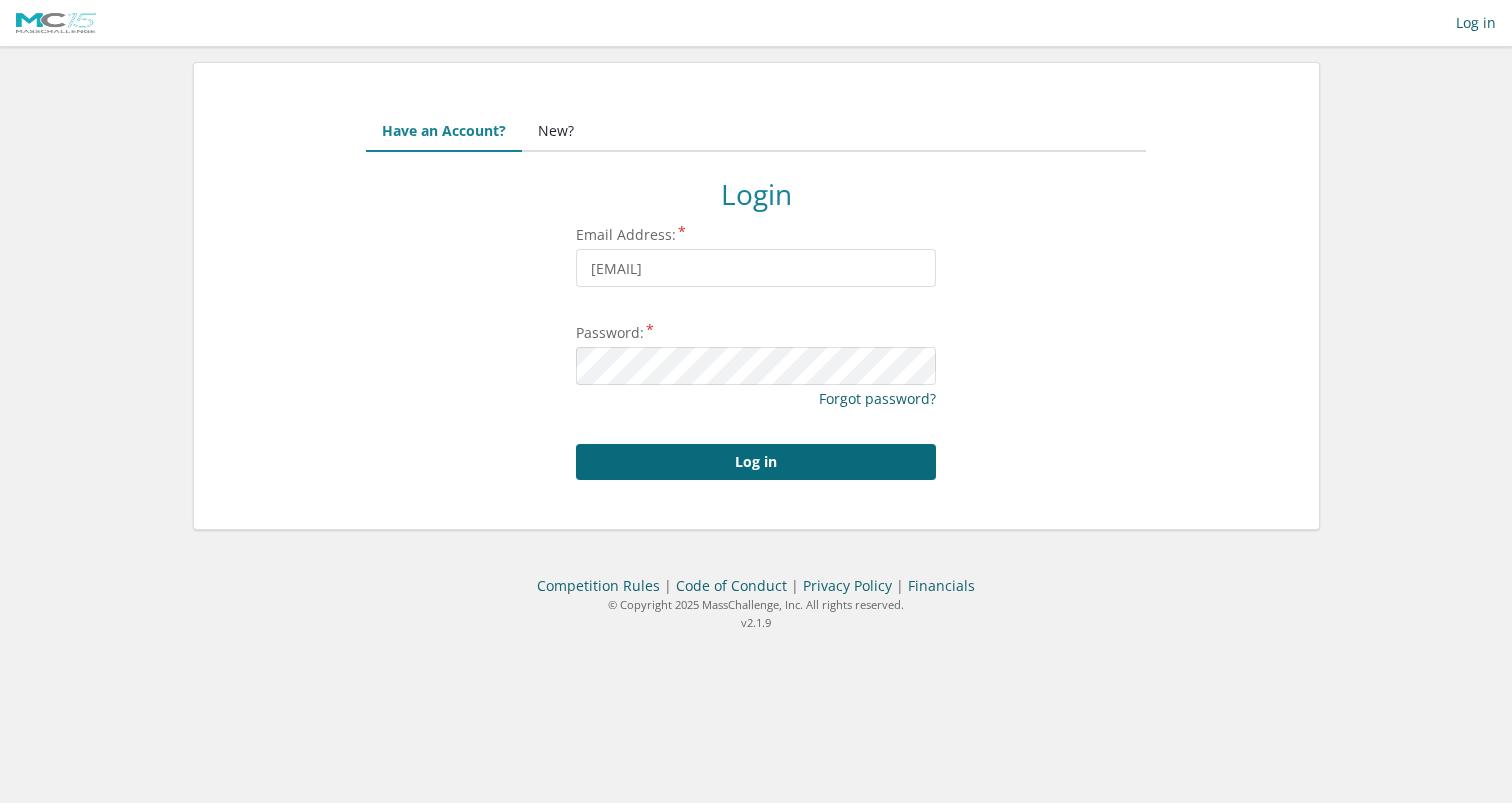 click on "Log in" at bounding box center (756, 462) 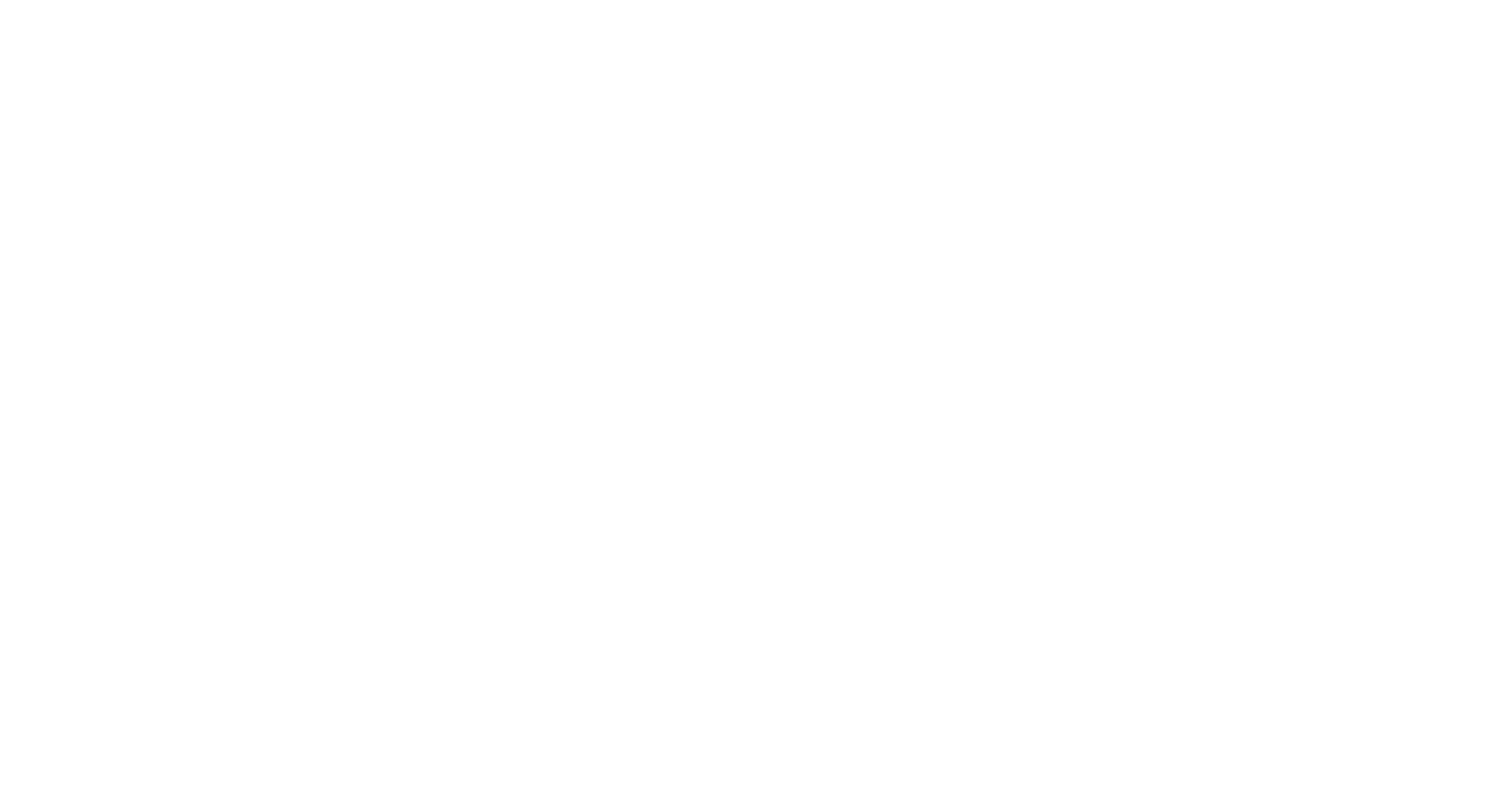 scroll, scrollTop: 0, scrollLeft: 0, axis: both 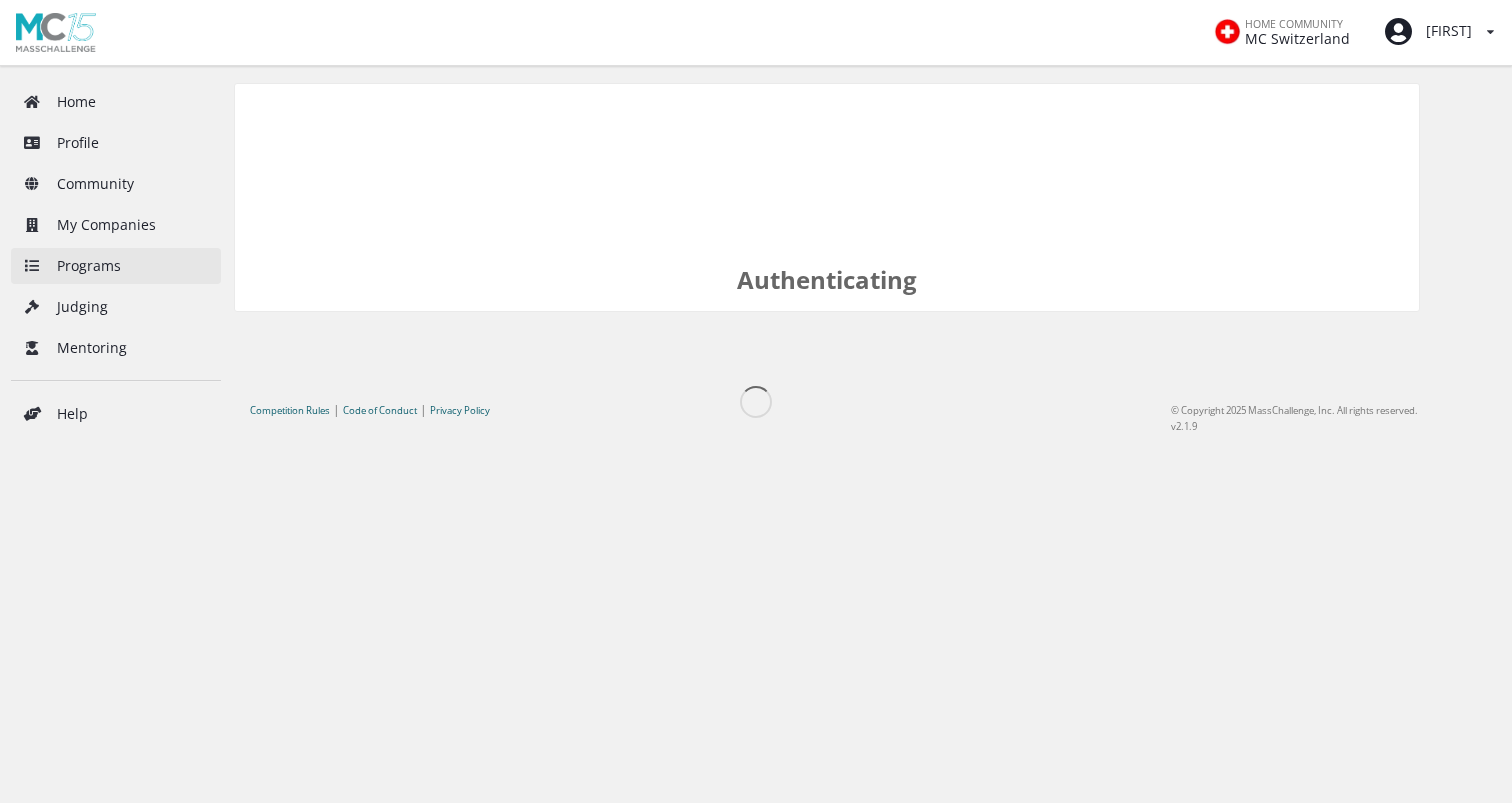 click on "Programs" at bounding box center [116, 266] 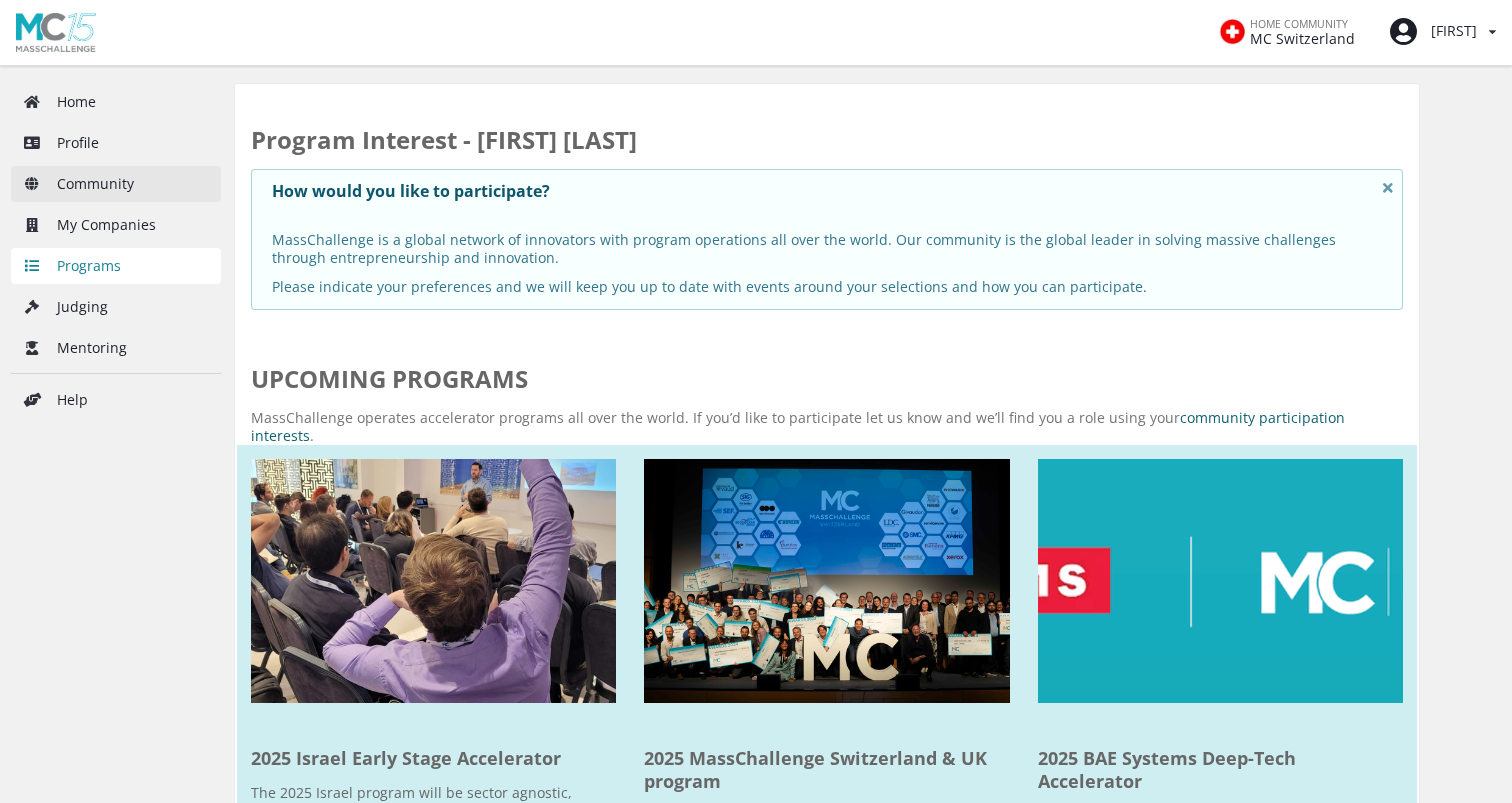 scroll, scrollTop: 0, scrollLeft: 0, axis: both 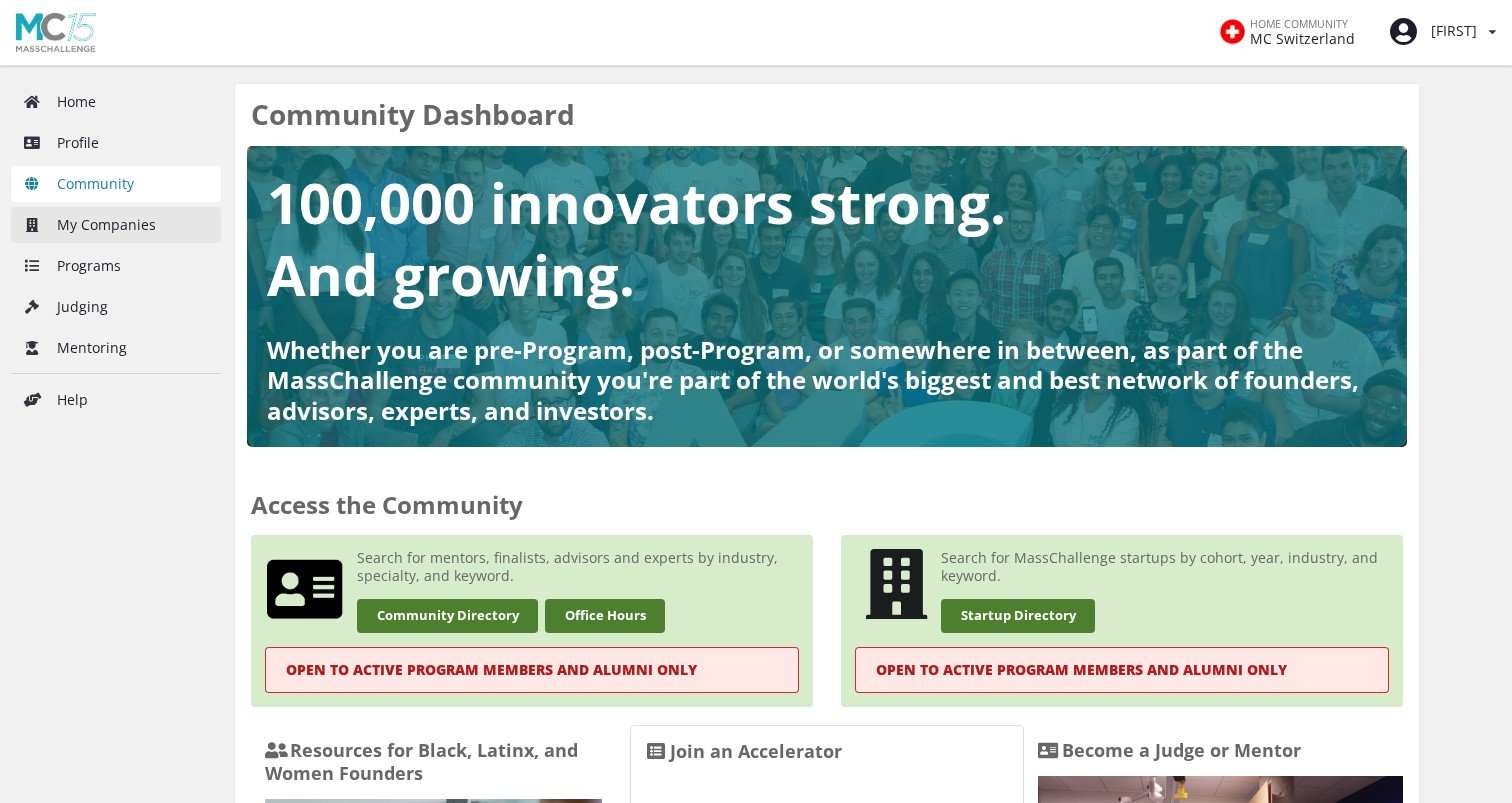 click on "My Companies" at bounding box center (116, 225) 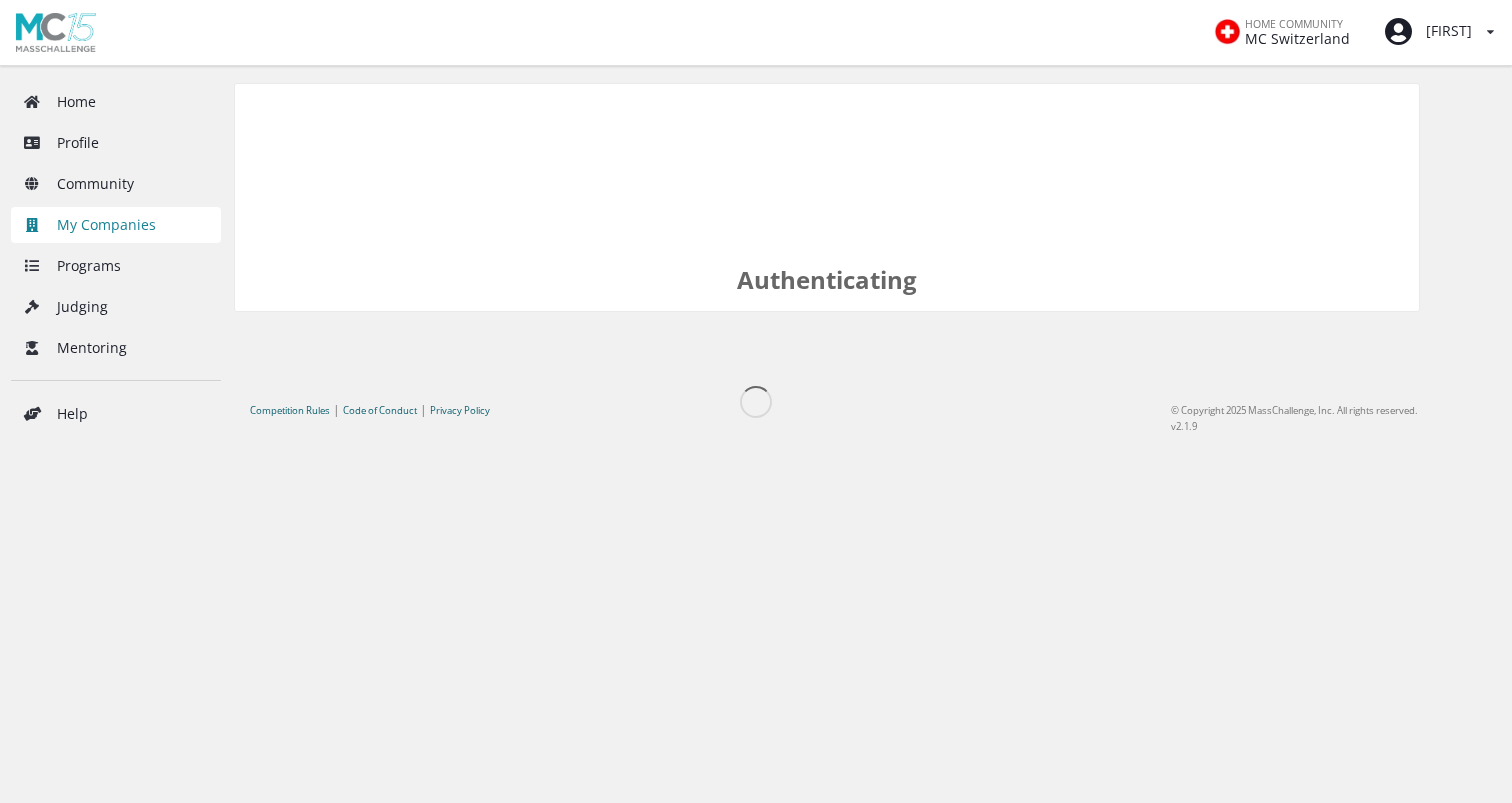 scroll, scrollTop: 0, scrollLeft: 0, axis: both 